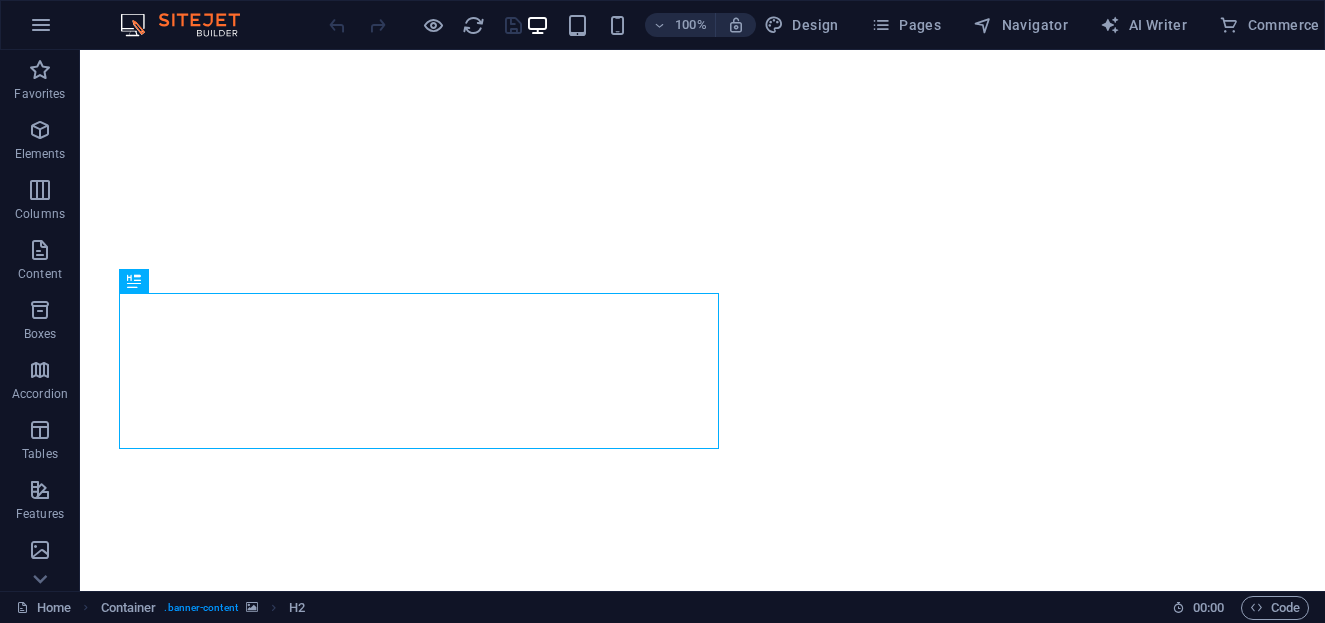 scroll, scrollTop: 0, scrollLeft: 0, axis: both 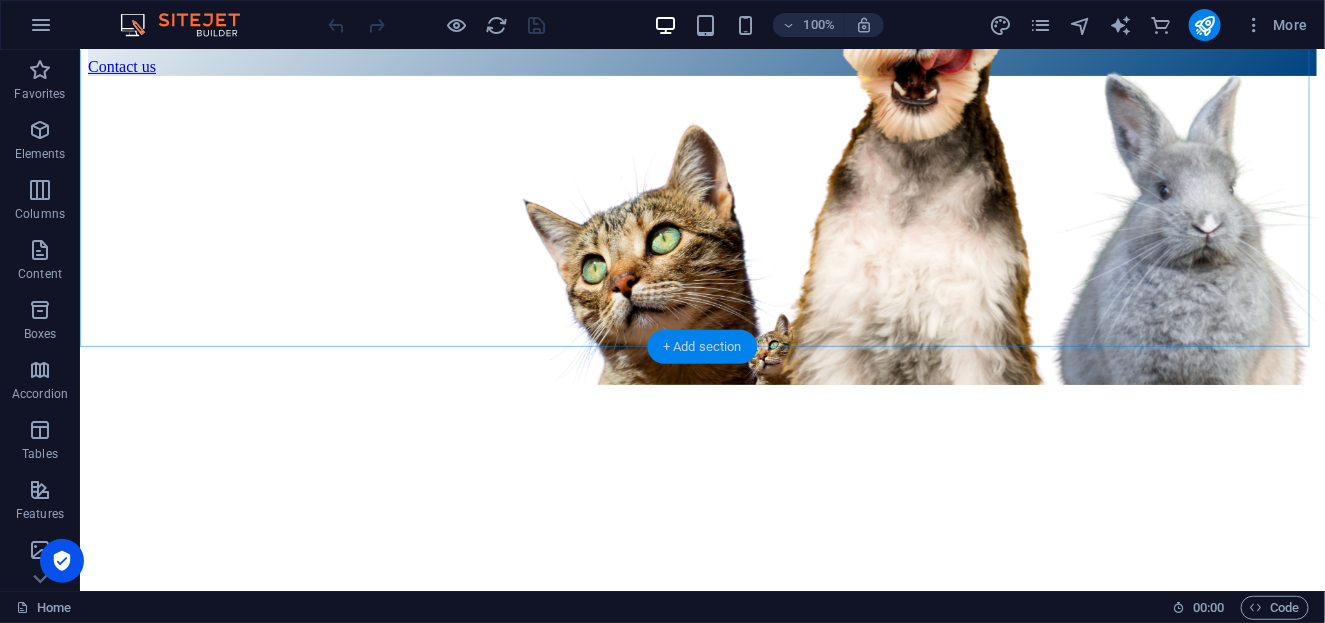 click on "+ Add section" at bounding box center (702, 347) 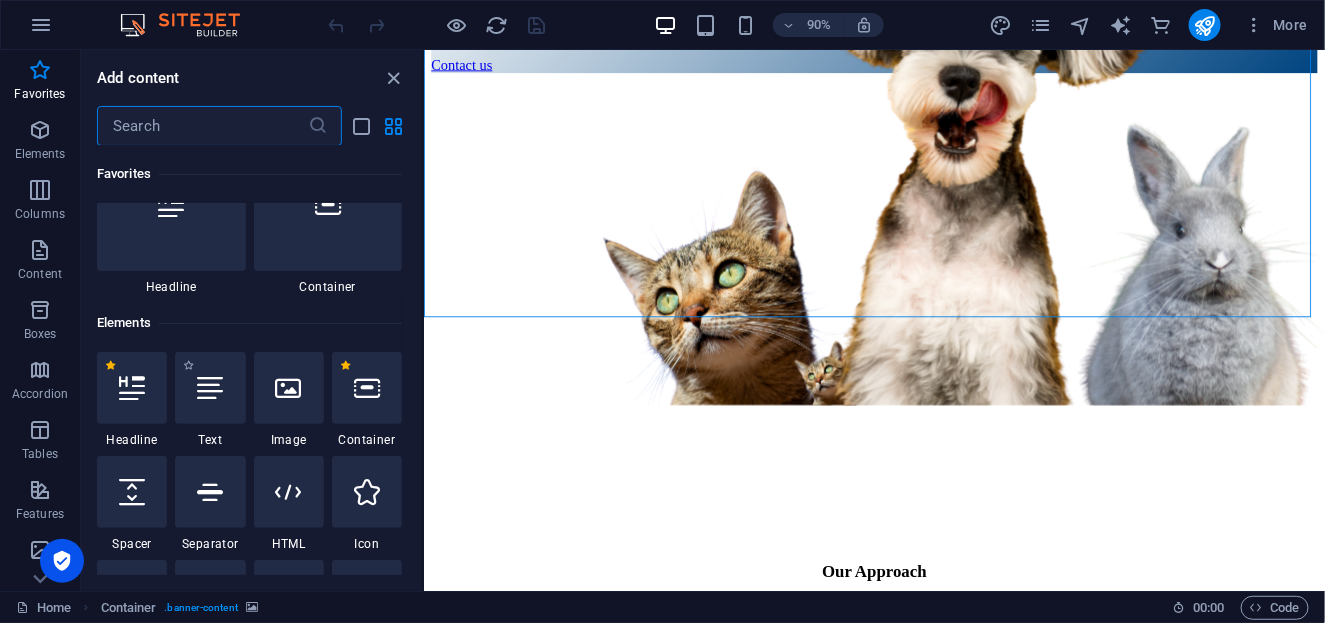 scroll, scrollTop: 66, scrollLeft: 0, axis: vertical 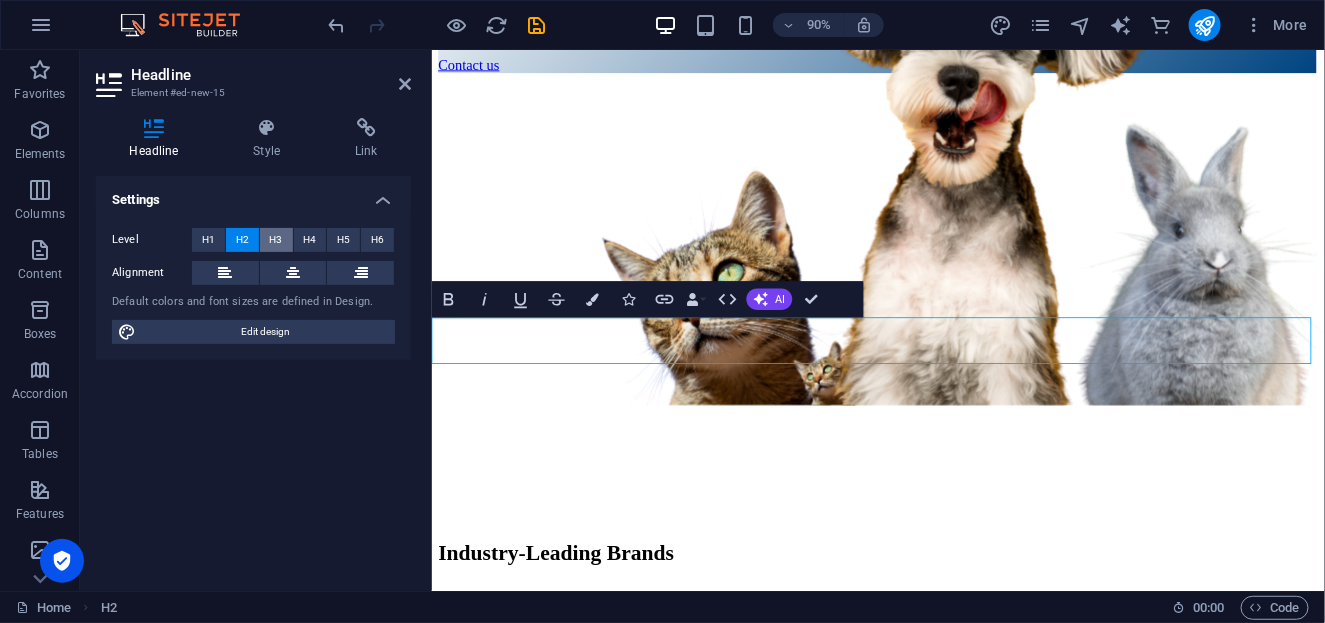 click on "H3" at bounding box center [276, 240] 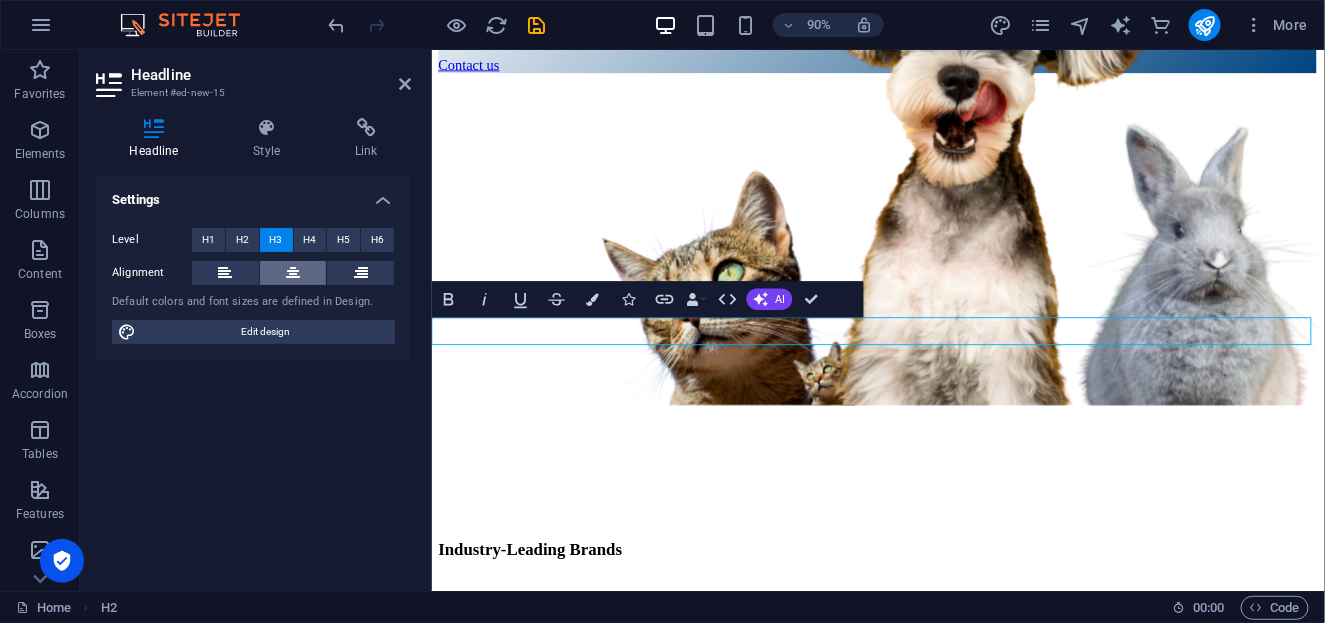 click at bounding box center (293, 273) 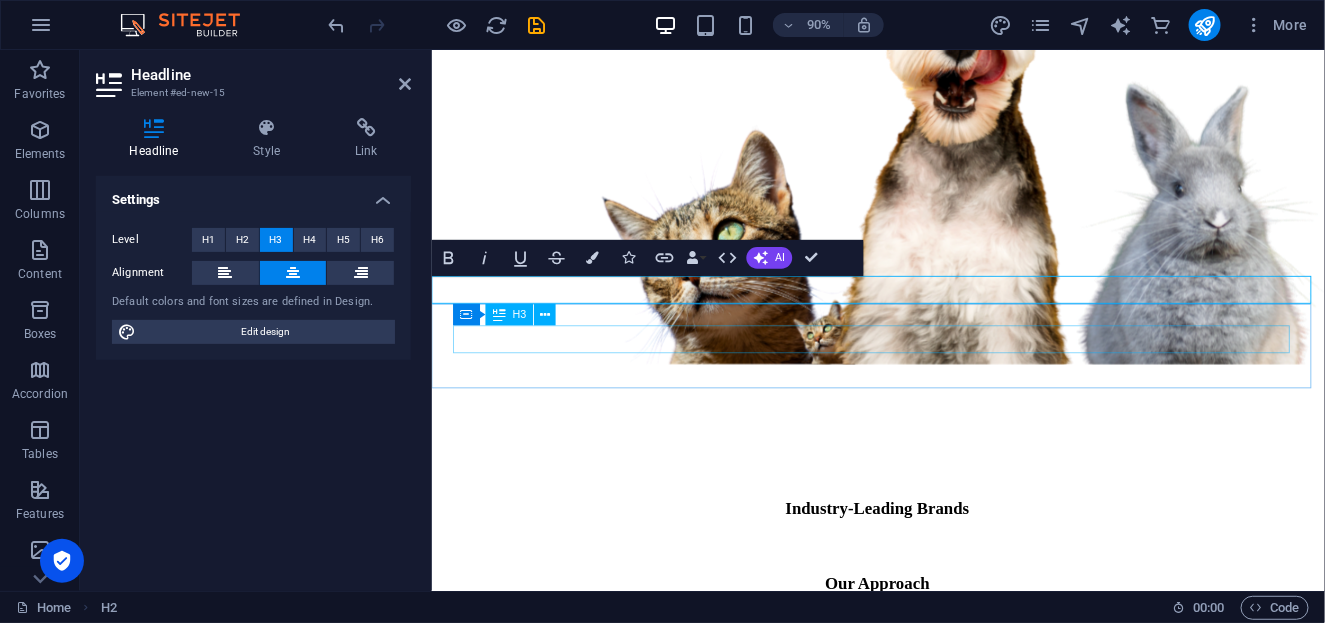 scroll, scrollTop: 251, scrollLeft: 0, axis: vertical 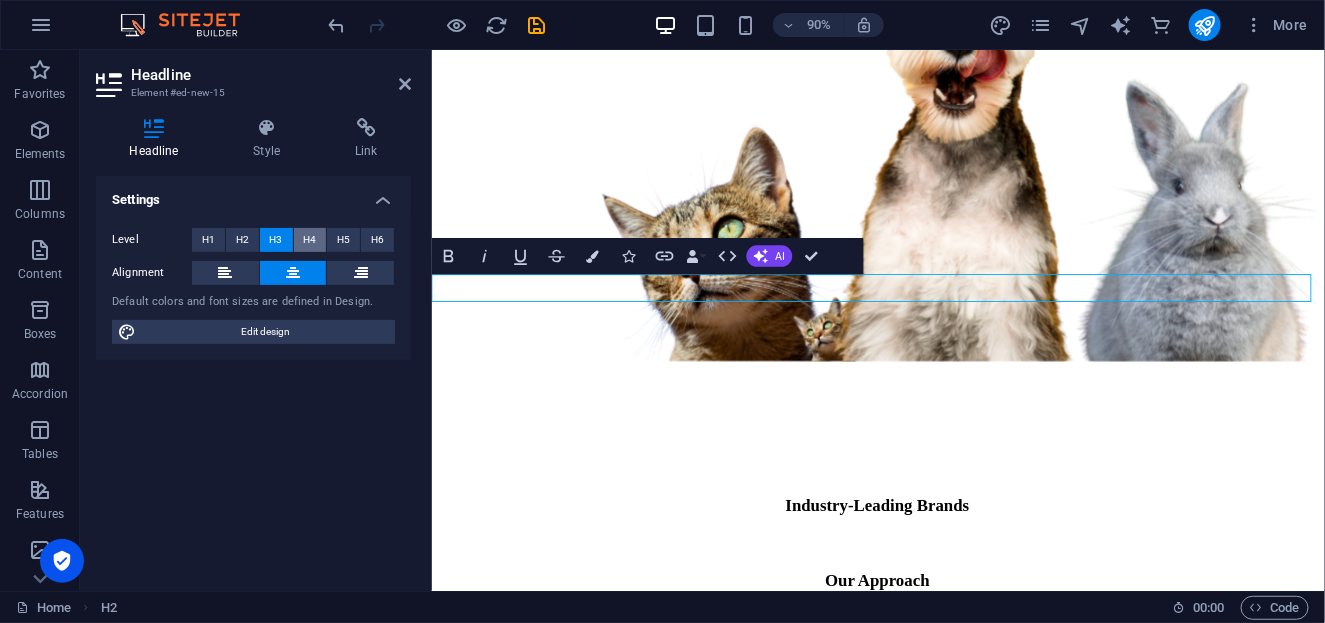 click on "H4" at bounding box center (309, 240) 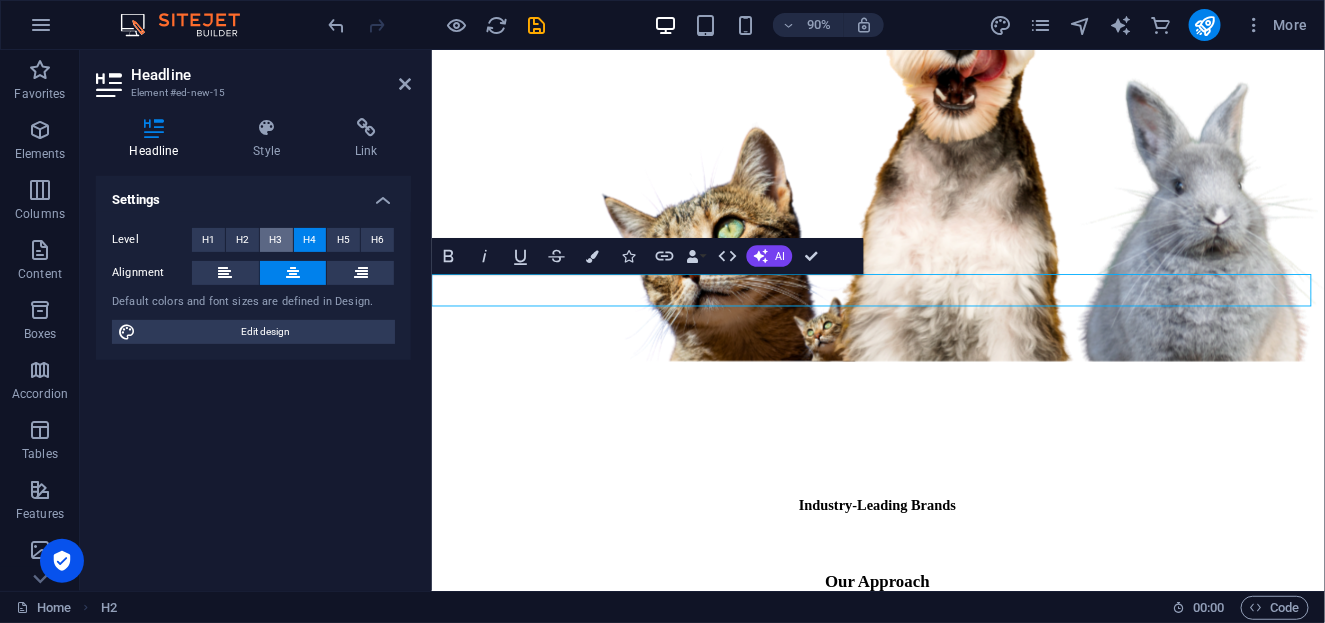 click on "H3" at bounding box center (276, 240) 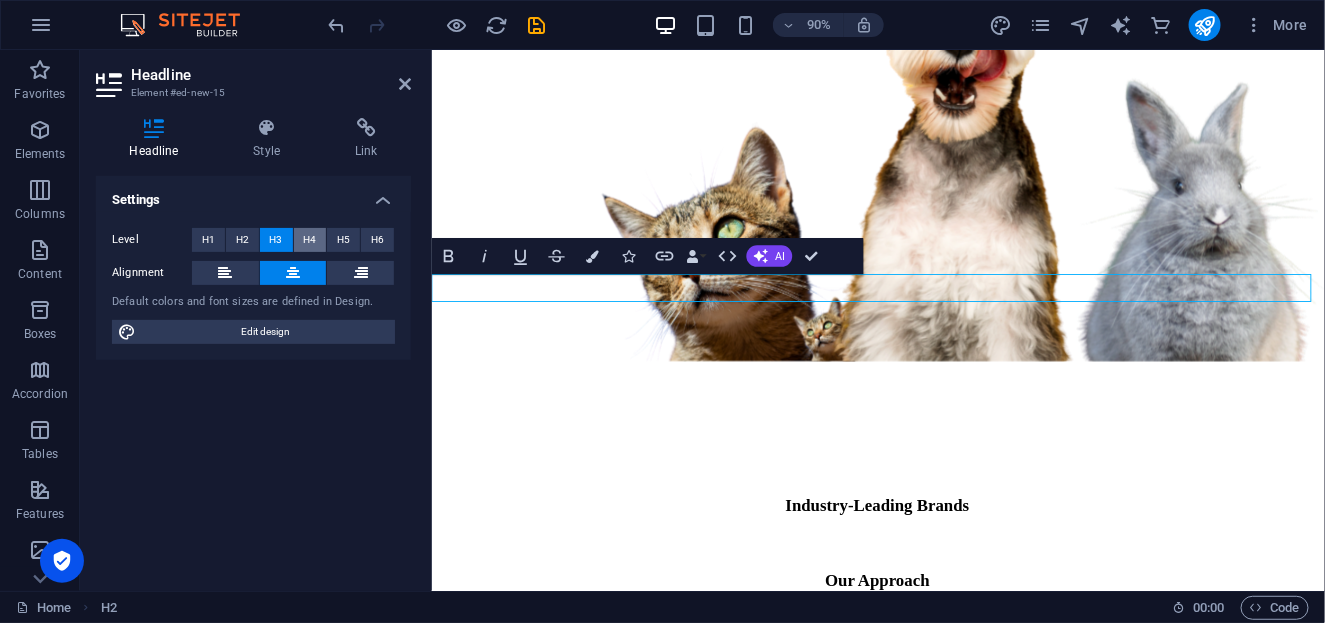 click on "H4" at bounding box center [309, 240] 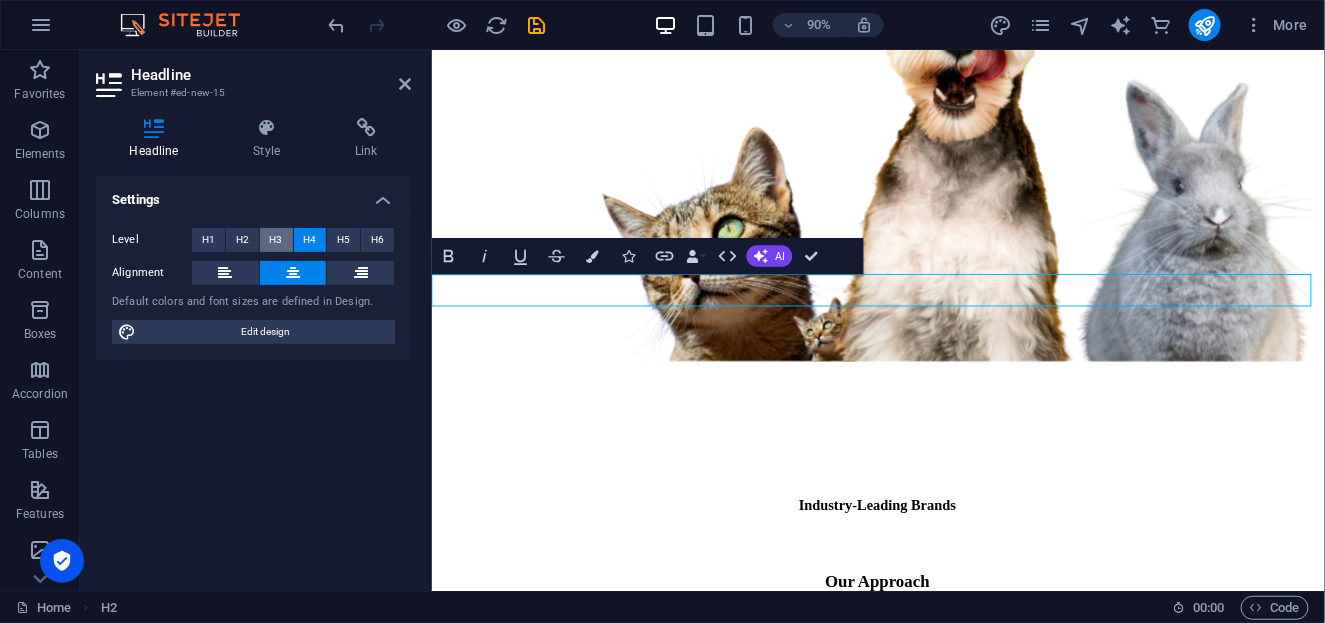 click on "H3" at bounding box center [276, 240] 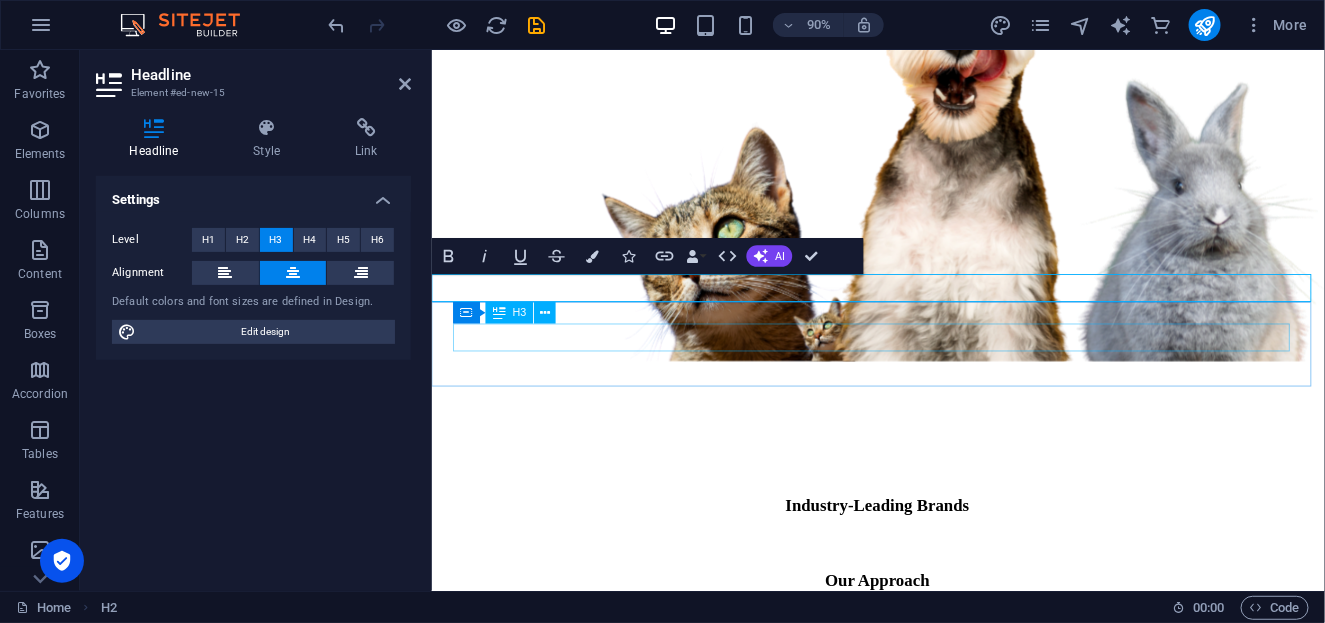 click on "Our Approach" at bounding box center (927, 640) 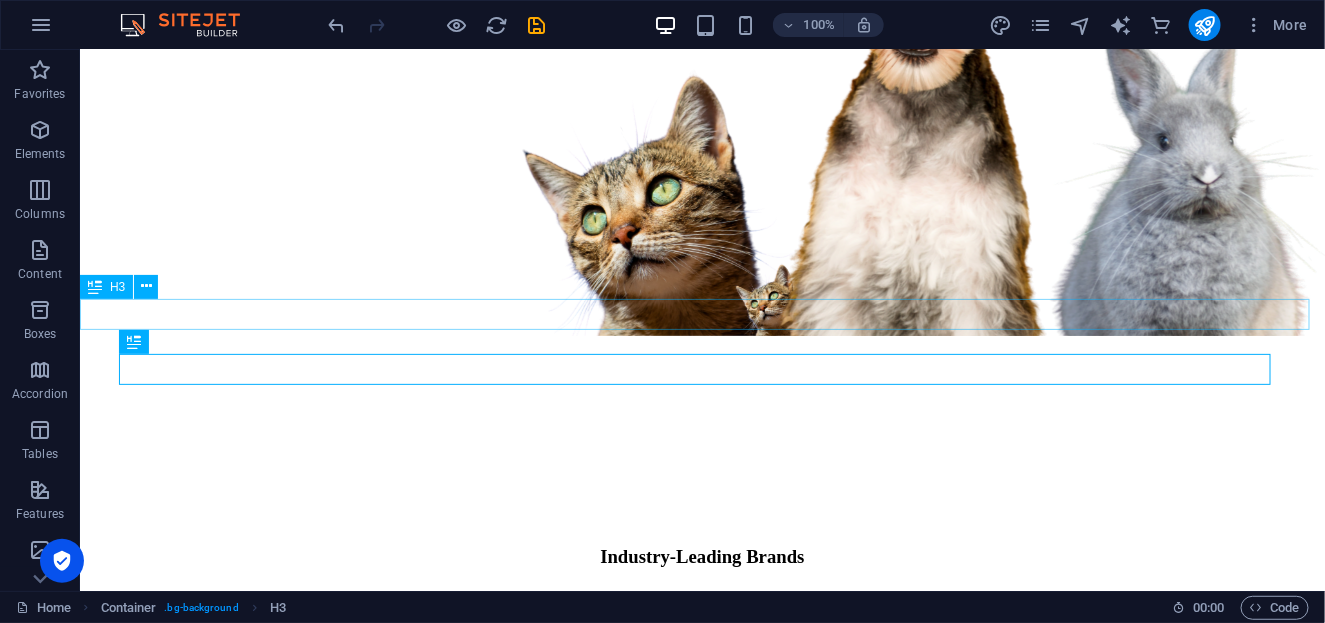 click on "Industry-Leading Brands" at bounding box center (701, 556) 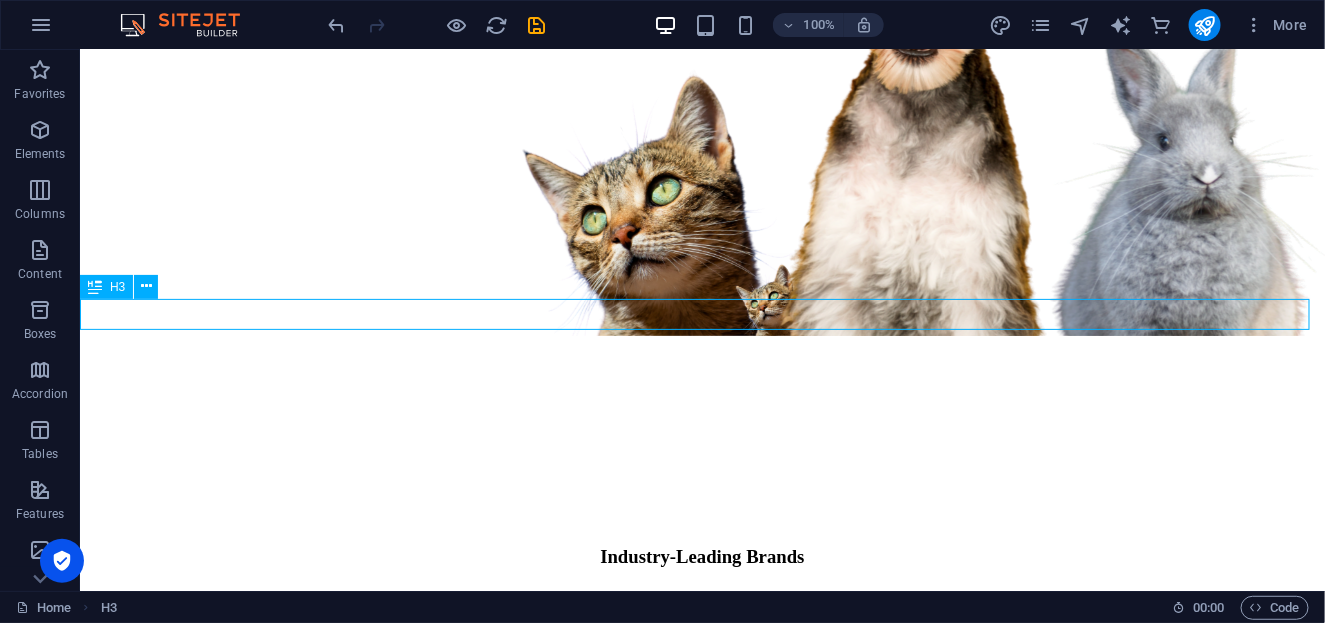 click on "Industry-Leading Brands" at bounding box center (701, 556) 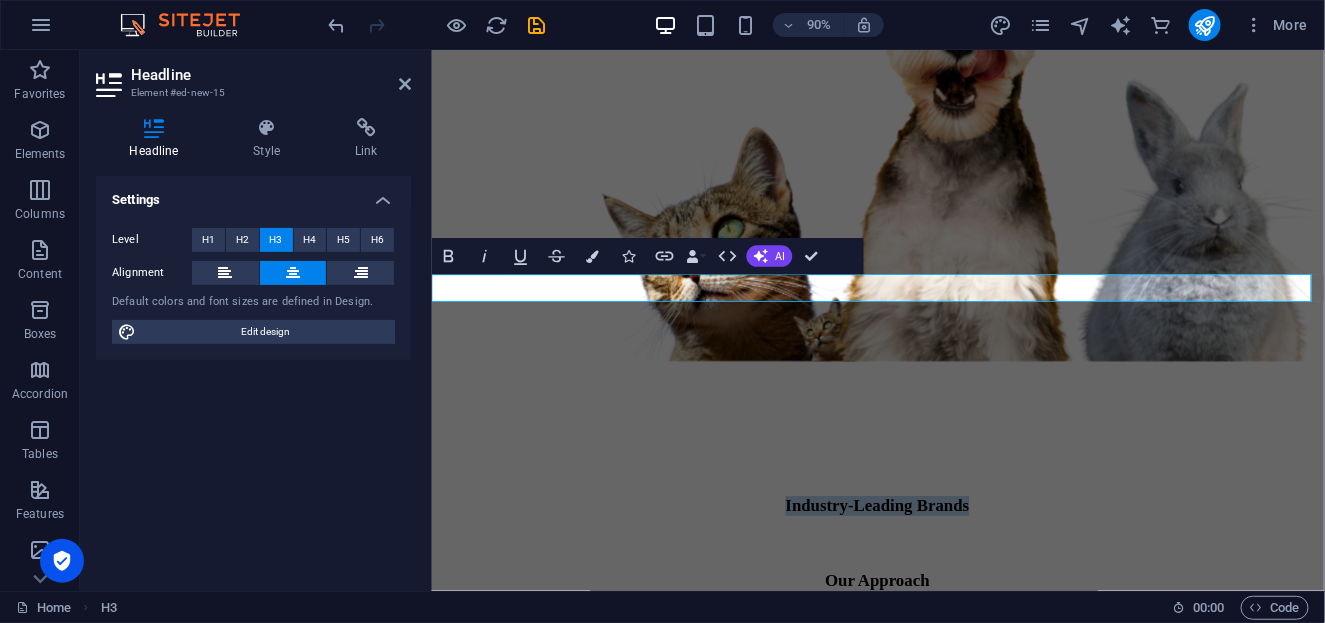 click on "Industry-Leading Brands" at bounding box center (927, 557) 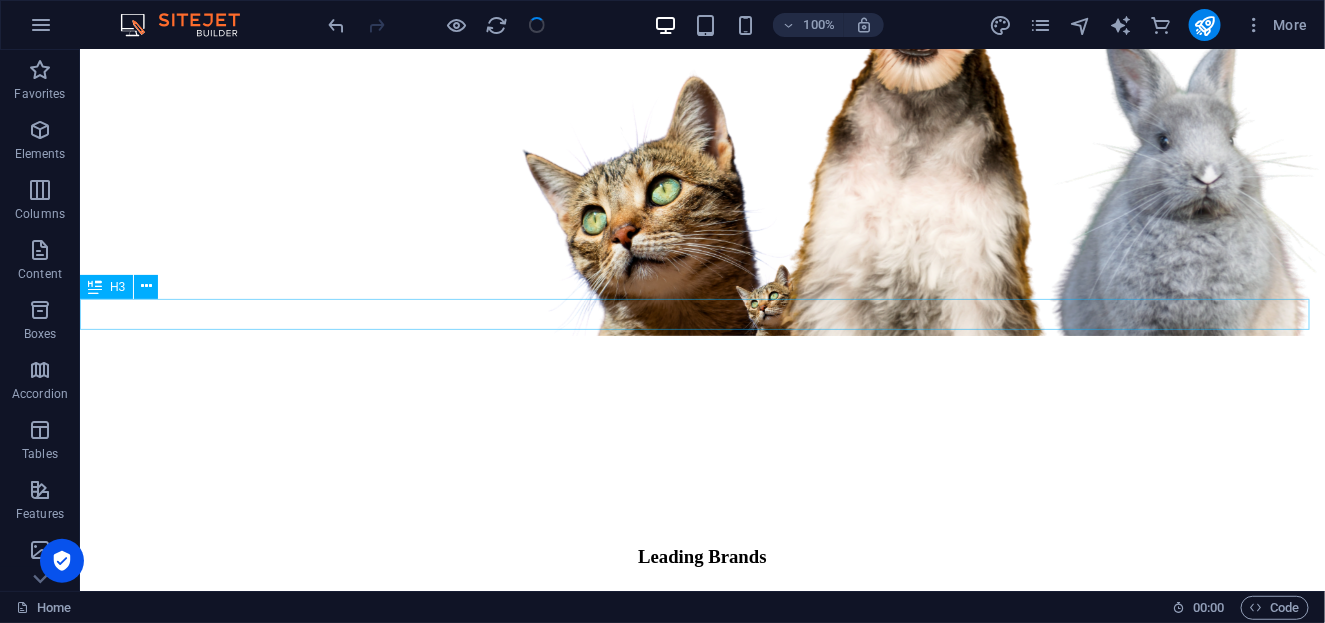 click on "Leading Brands" at bounding box center [701, 556] 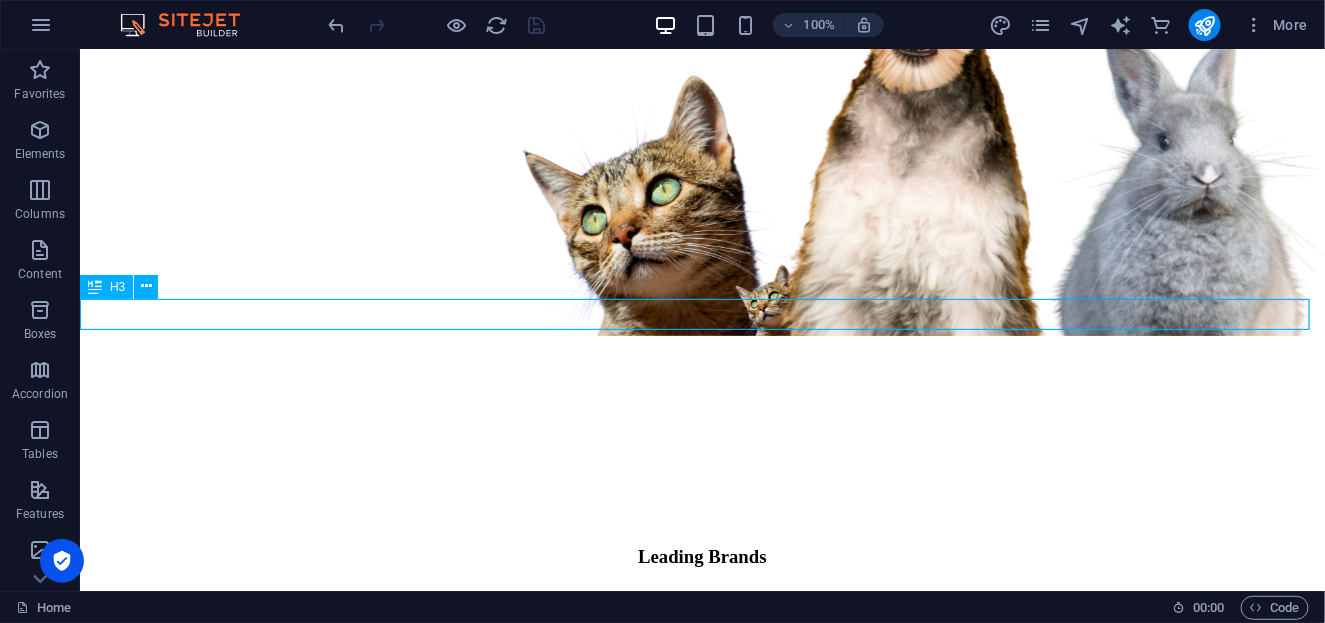 click on "Leading Brands" at bounding box center [701, 556] 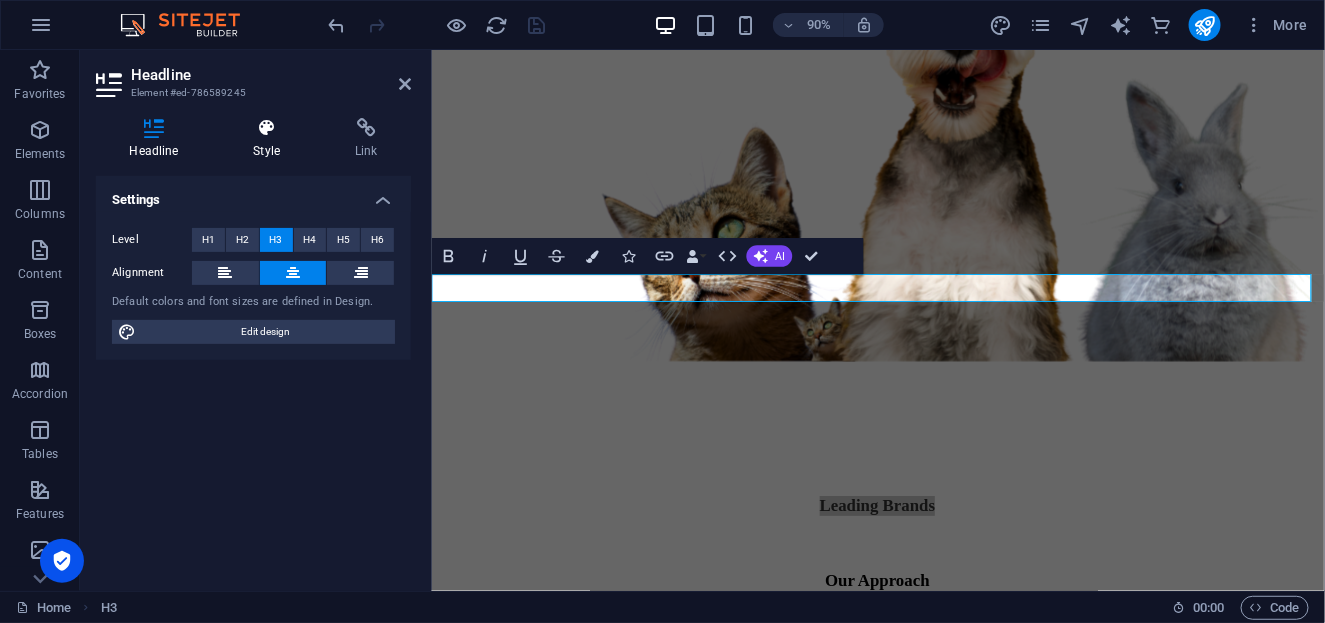 click at bounding box center (267, 128) 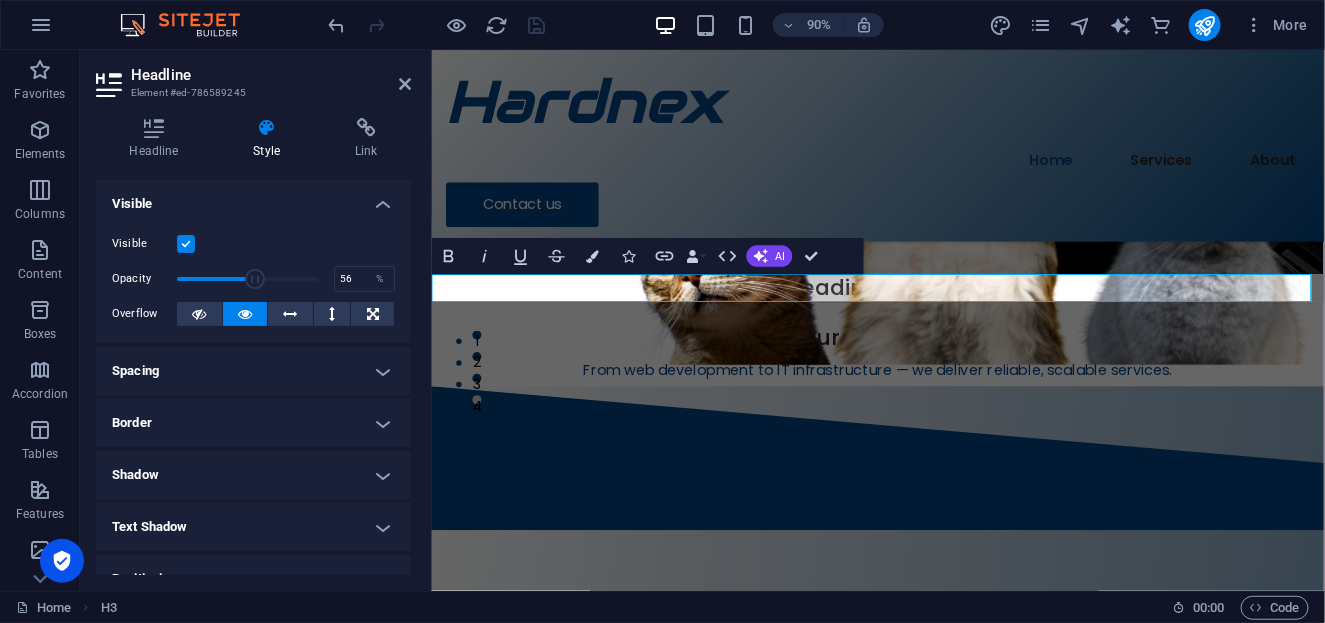 drag, startPoint x: 317, startPoint y: 282, endPoint x: 254, endPoint y: 288, distance: 63.28507 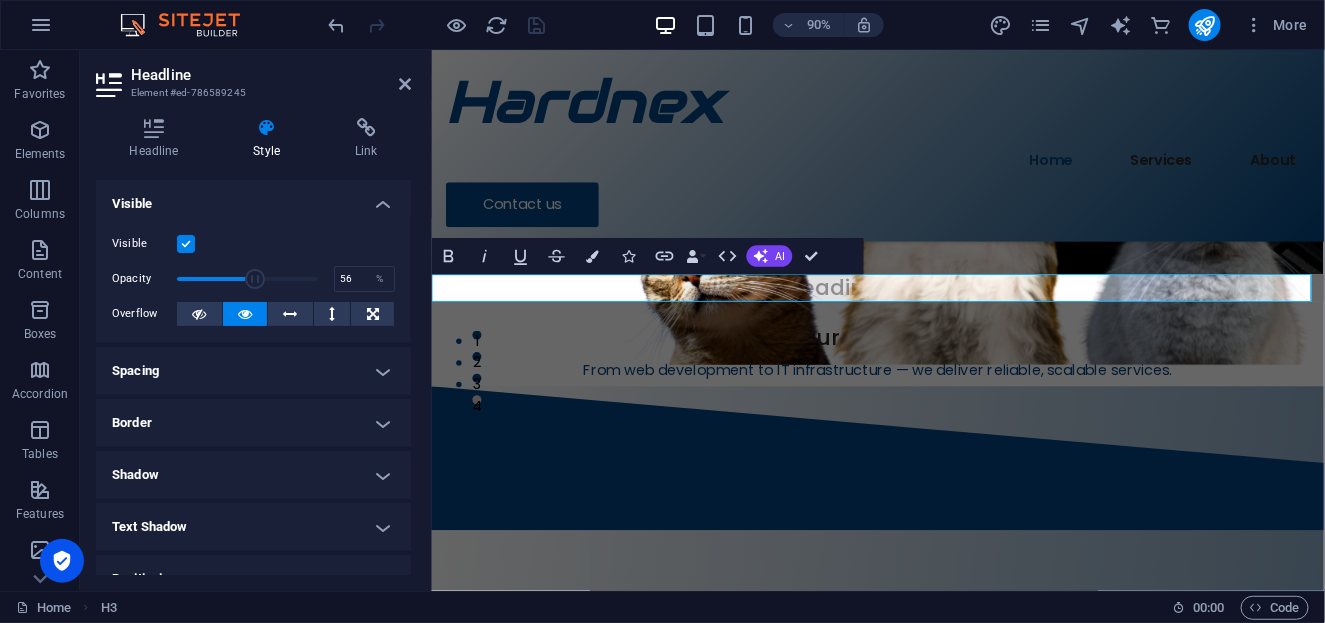 click at bounding box center [255, 279] 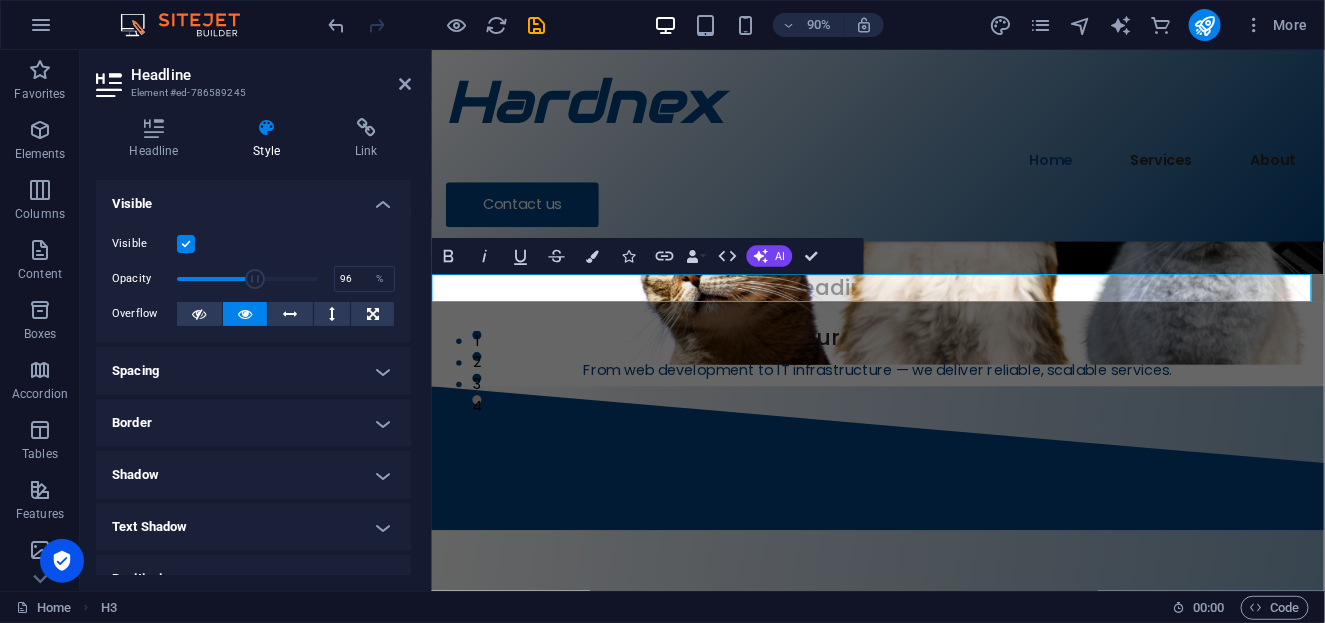 type on "100" 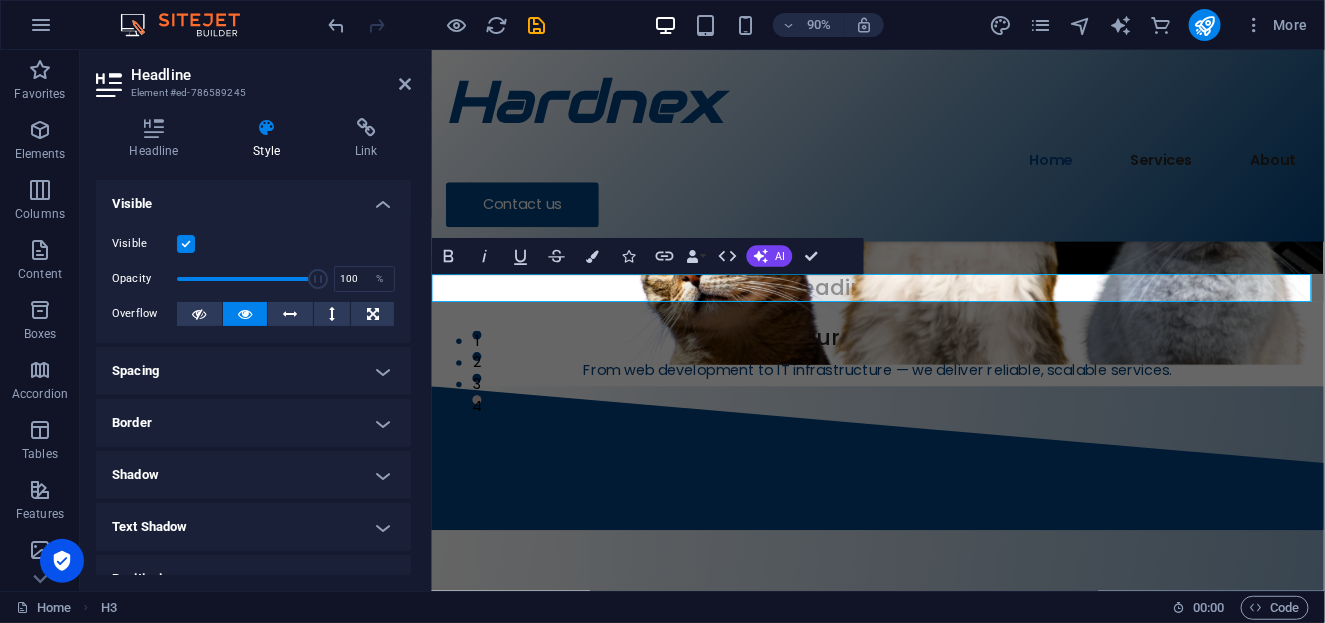 drag, startPoint x: 253, startPoint y: 279, endPoint x: 400, endPoint y: 273, distance: 147.12239 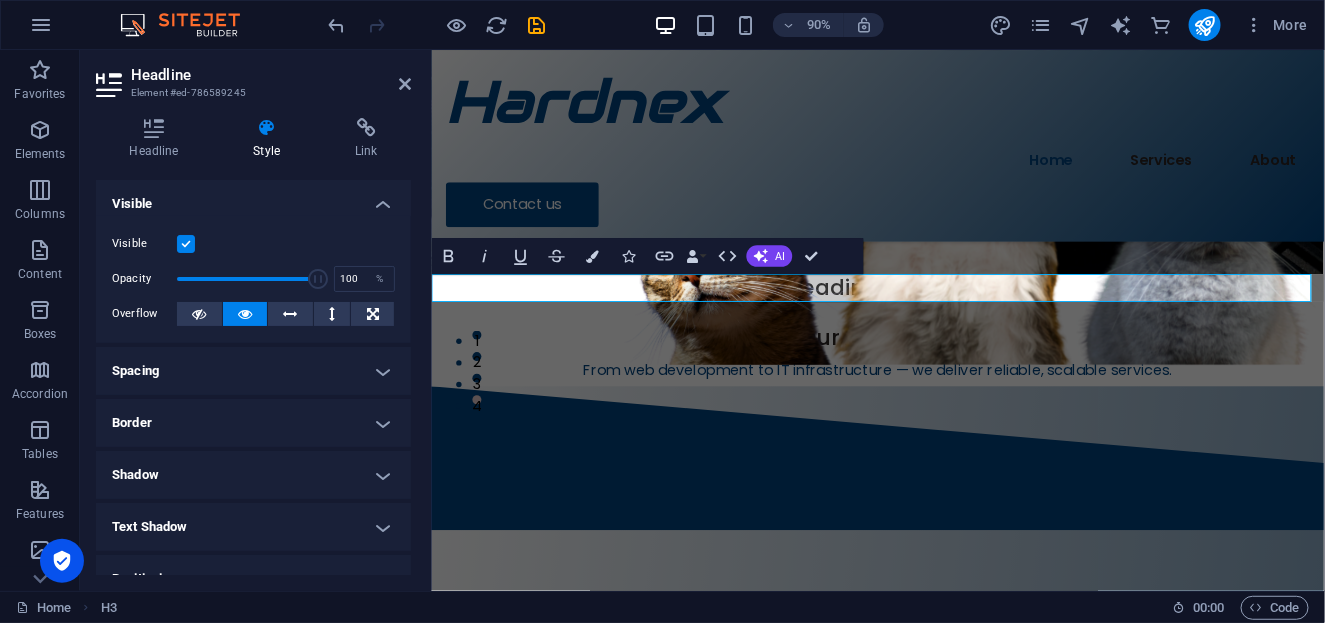 scroll, scrollTop: 120, scrollLeft: 0, axis: vertical 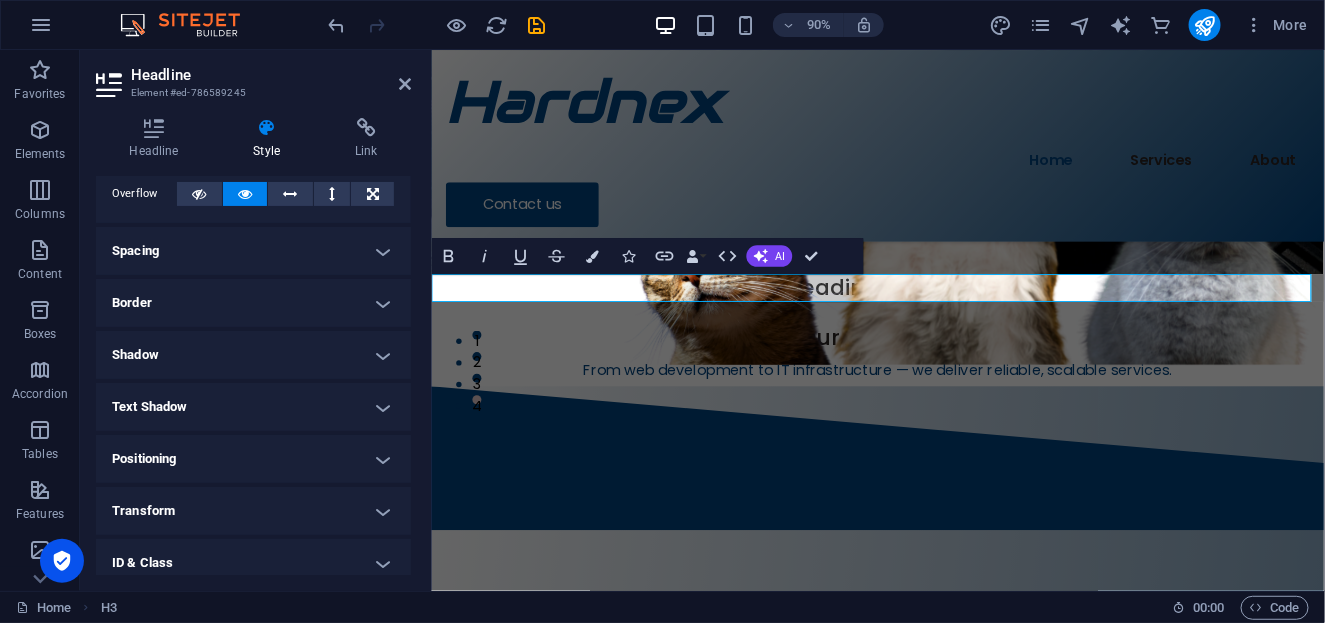 click on "Text Shadow" at bounding box center (253, 407) 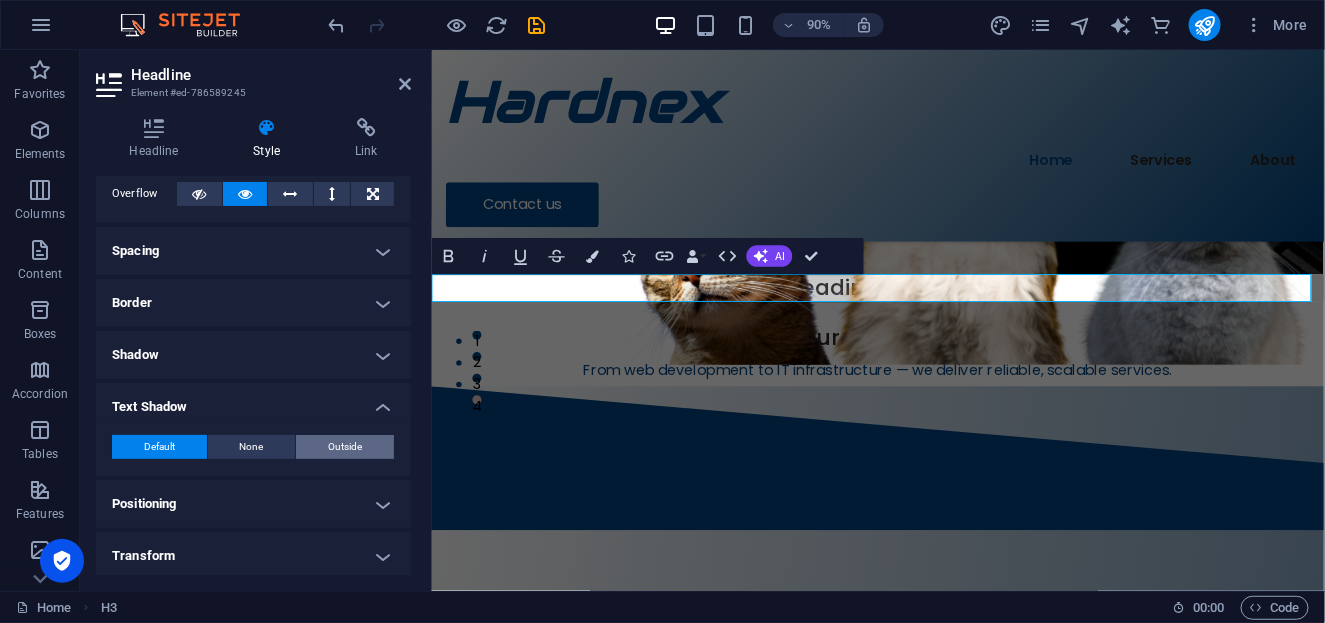 click on "Outside" at bounding box center [345, 447] 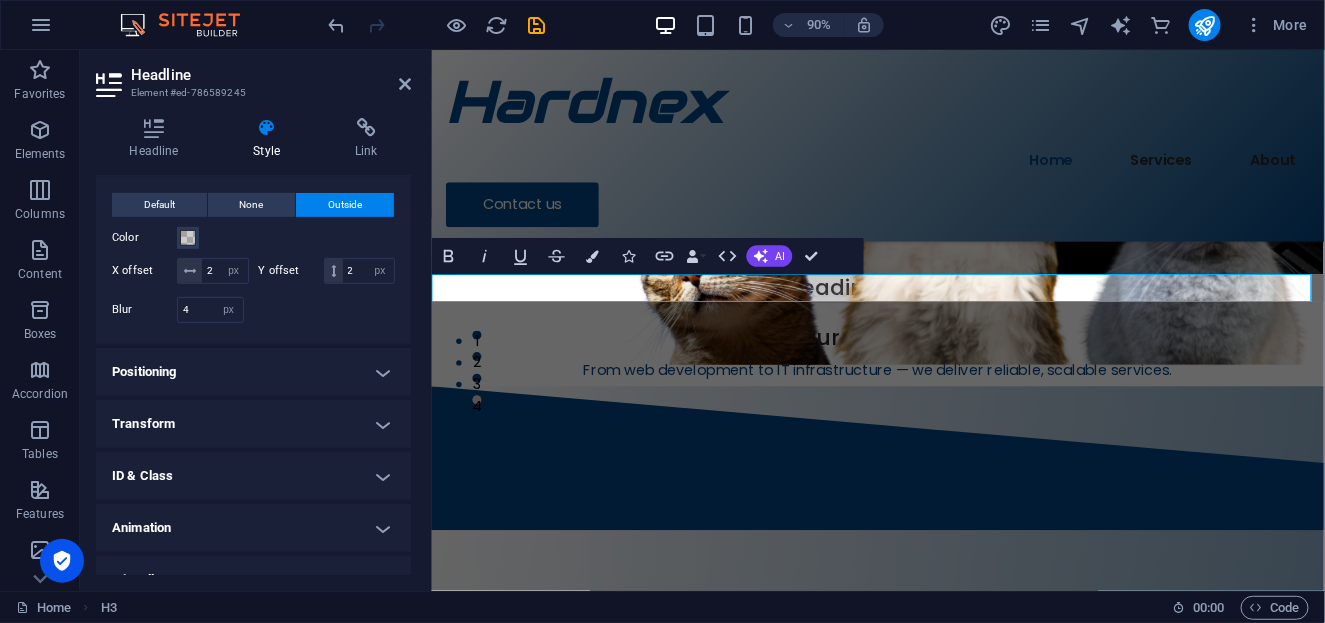 scroll, scrollTop: 413, scrollLeft: 0, axis: vertical 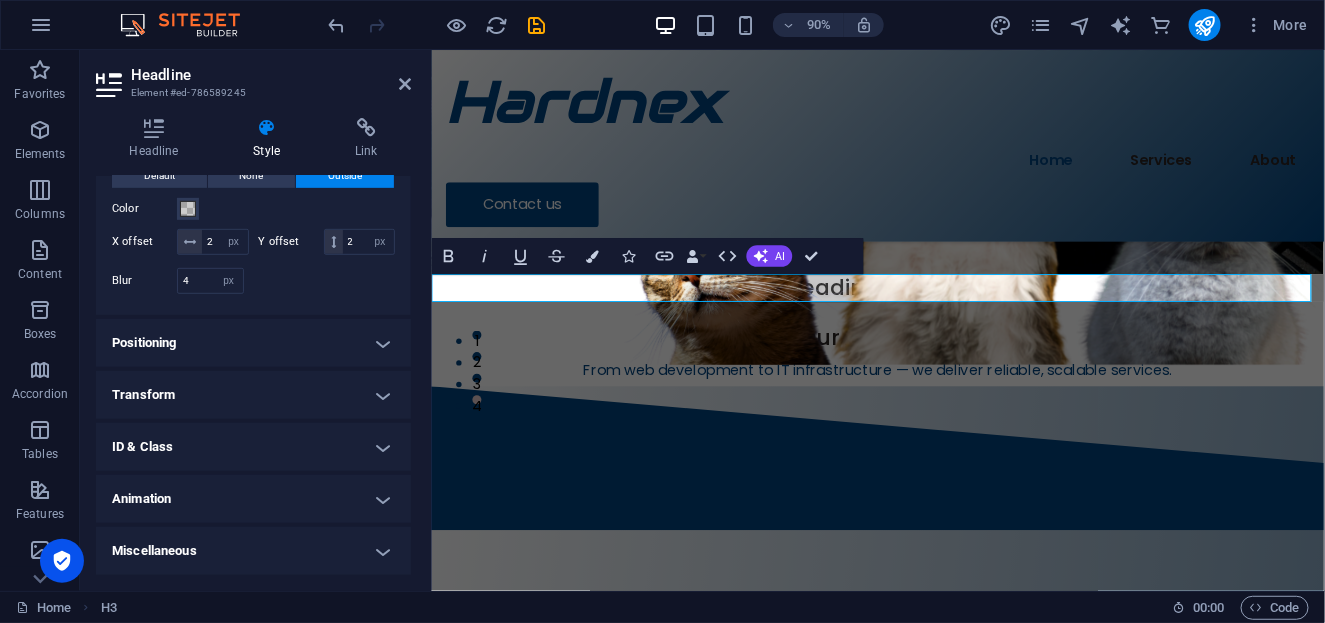 type 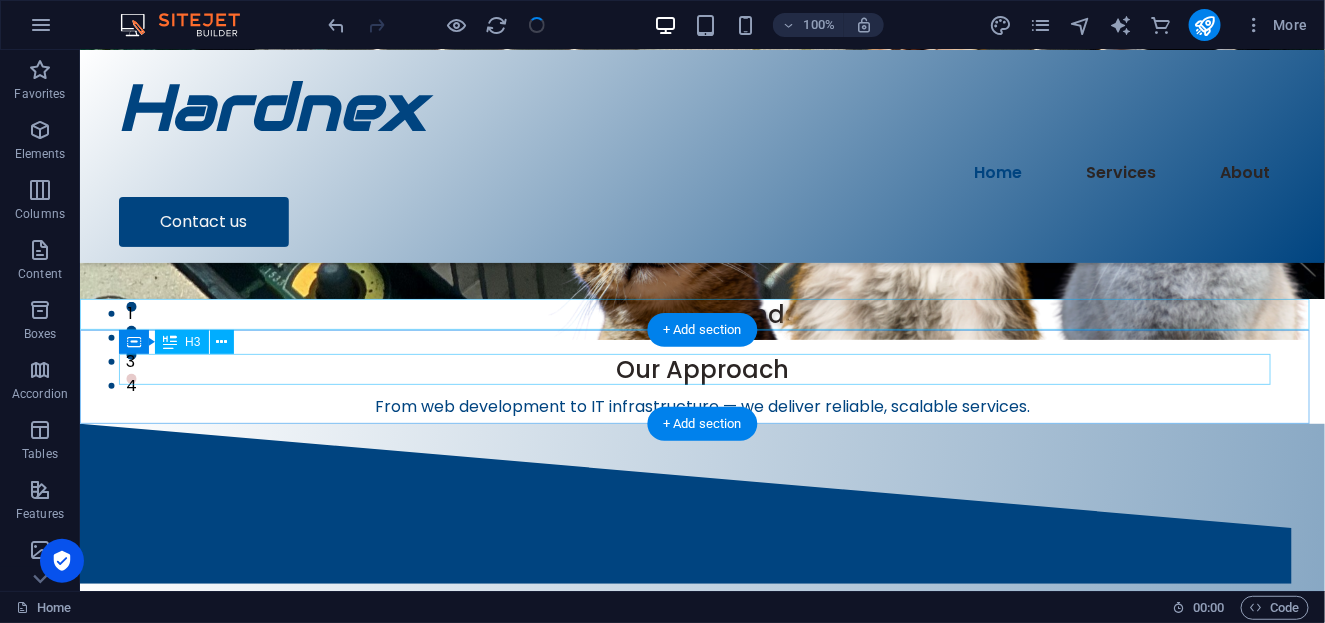 click on "Our Approach" at bounding box center [702, 368] 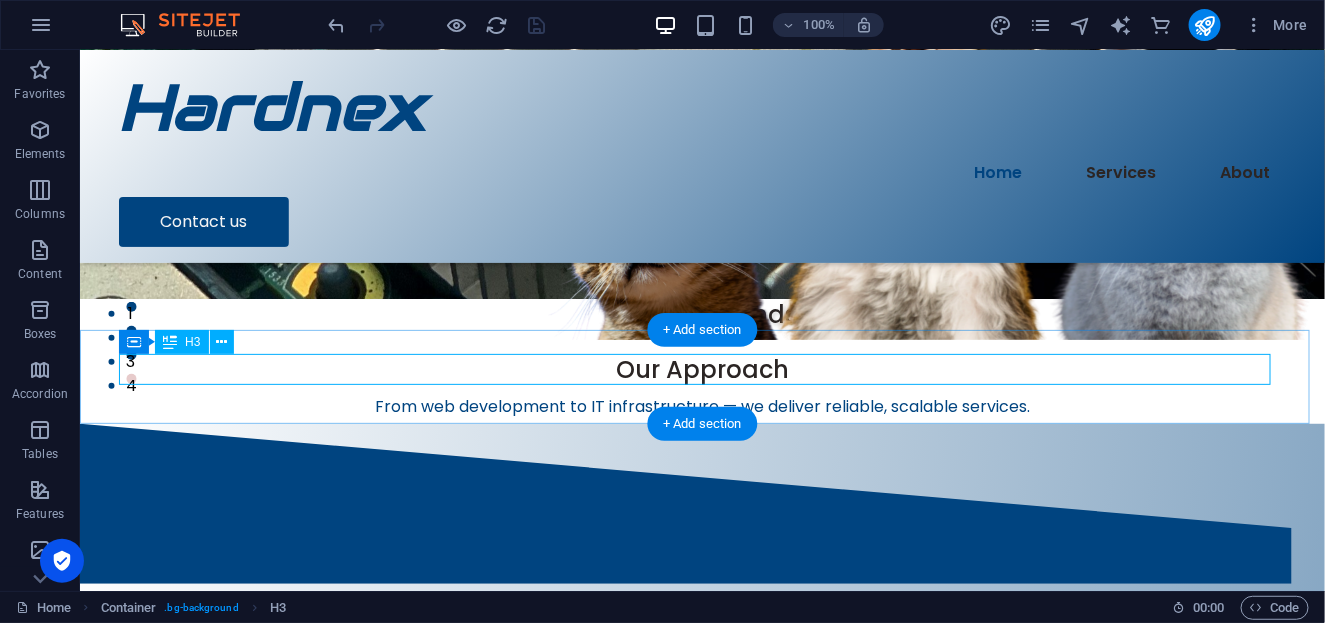 click on "Our Approach" at bounding box center [702, 368] 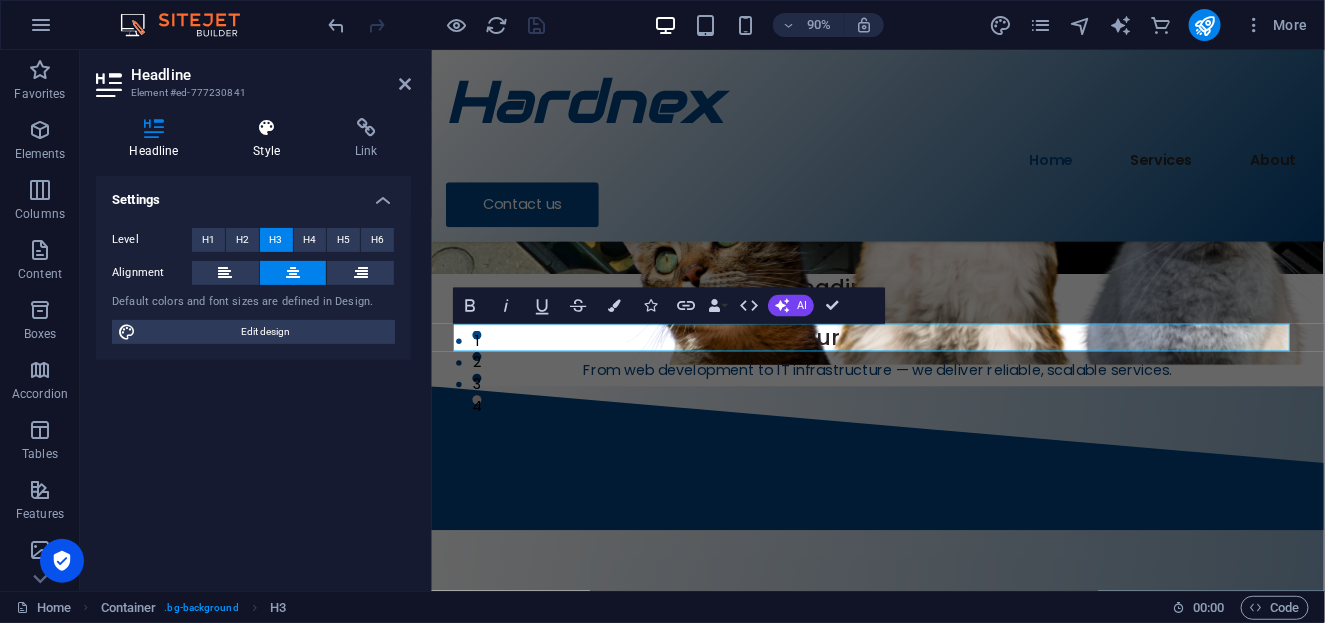 click at bounding box center (267, 128) 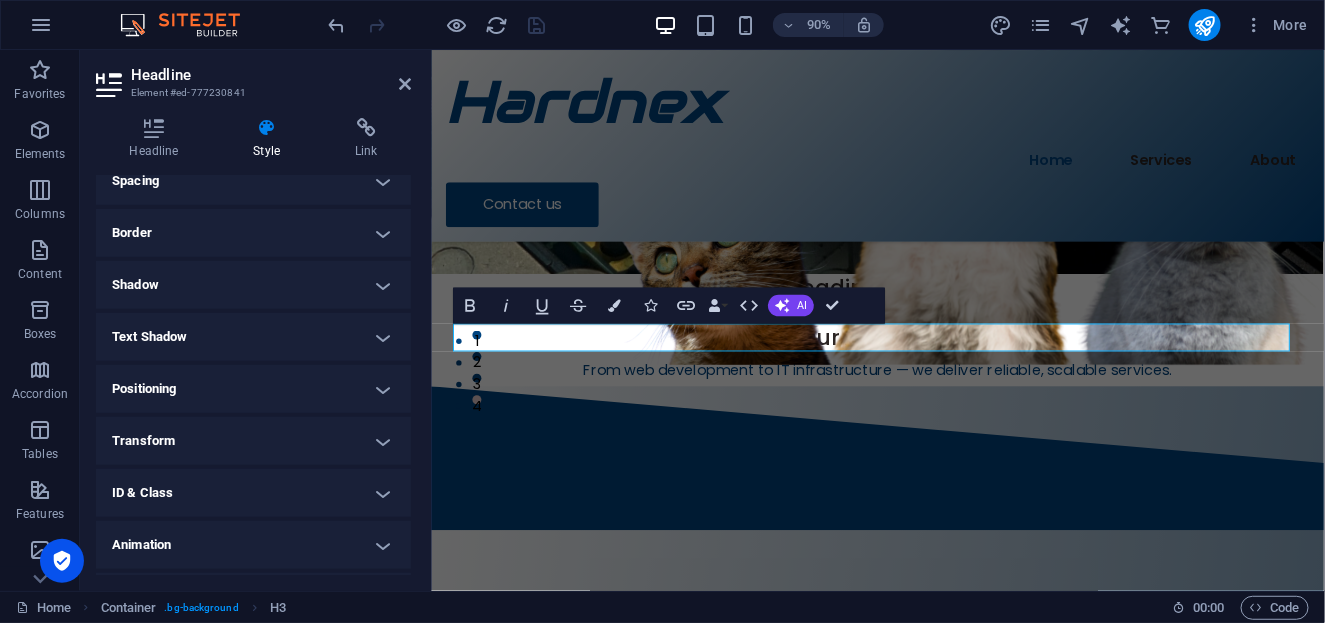 scroll, scrollTop: 444, scrollLeft: 0, axis: vertical 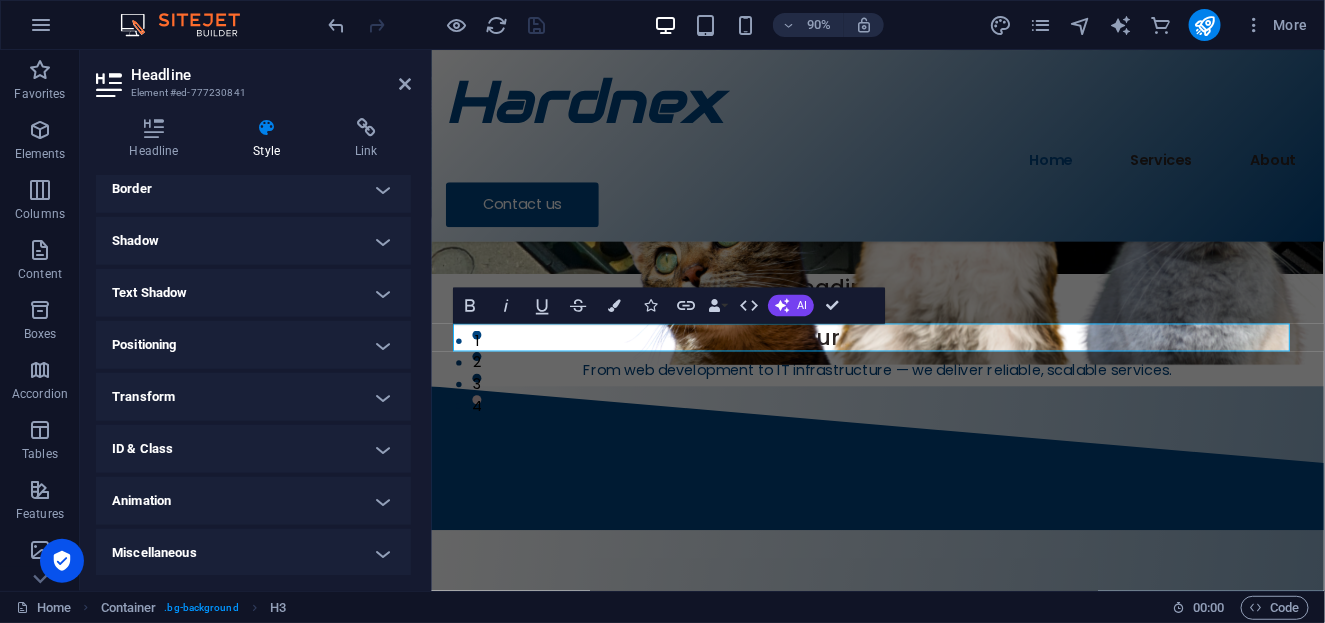 click on "Text Shadow" at bounding box center [253, 293] 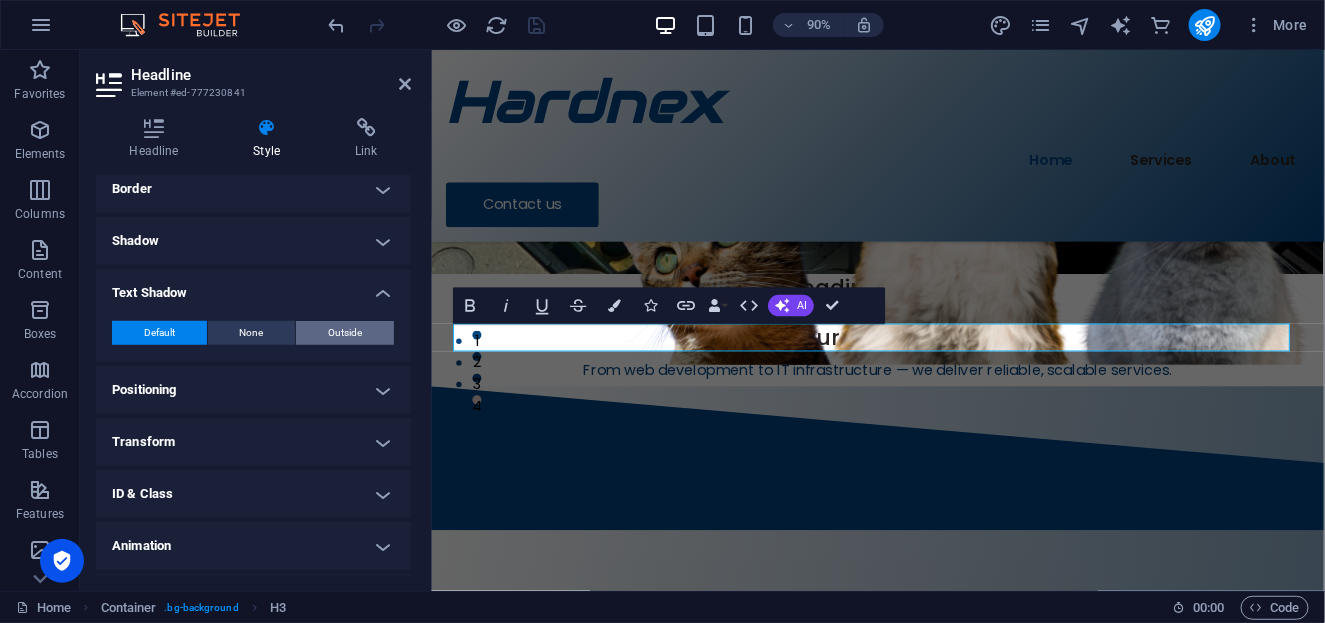 click on "Outside" at bounding box center [345, 333] 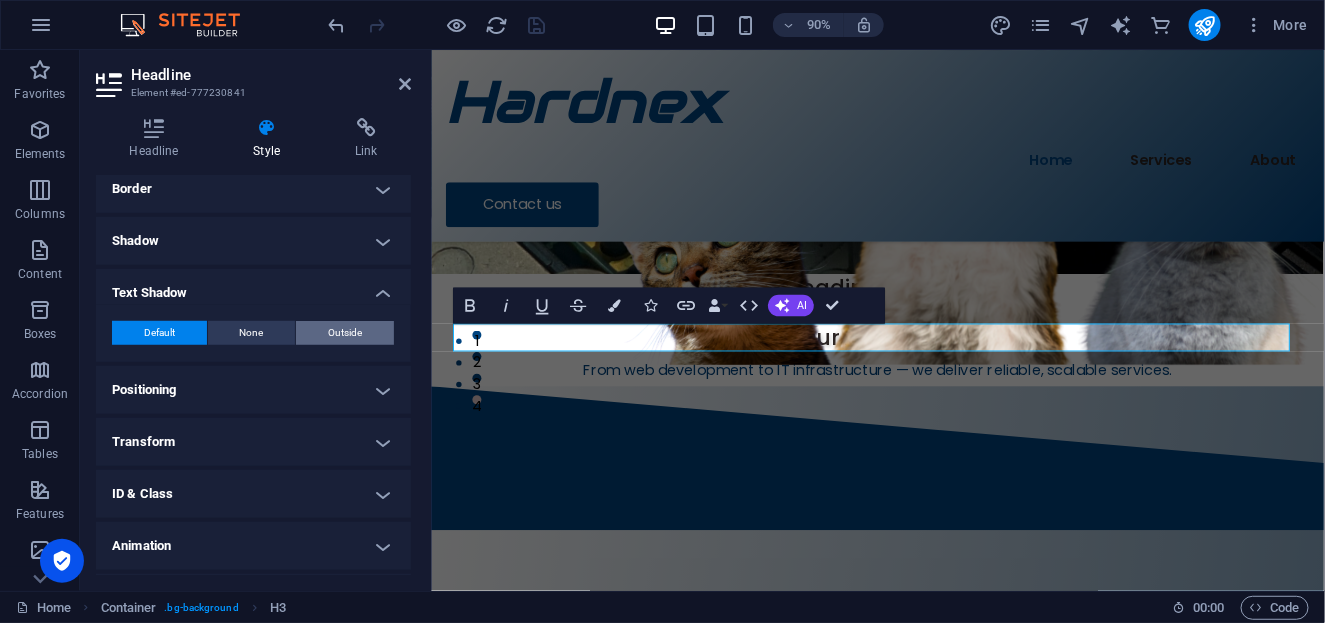 type on "2" 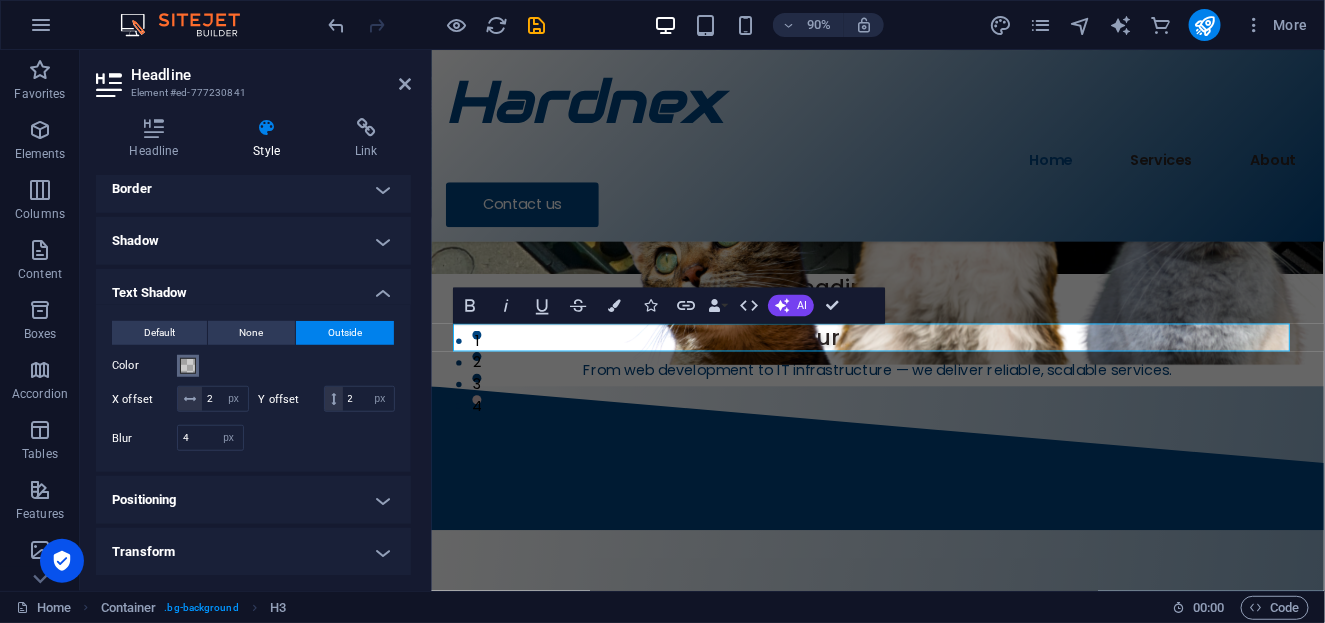 click at bounding box center (188, 366) 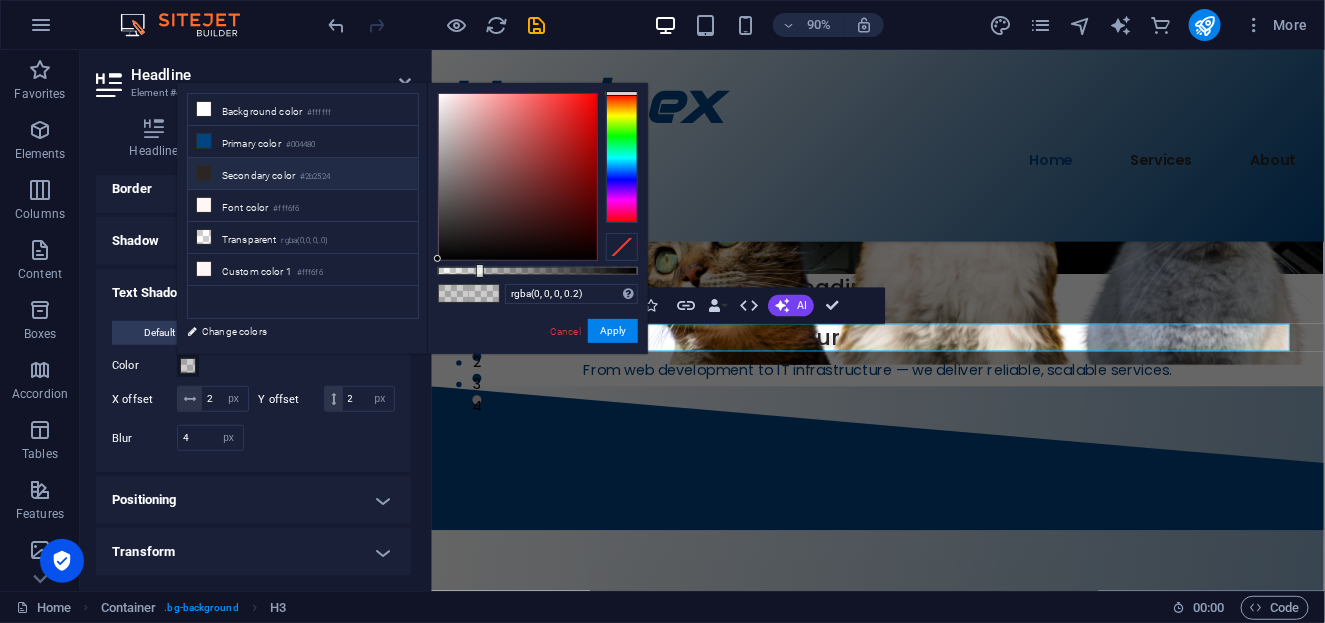 click on "Secondary color
#2b2524" at bounding box center (303, 174) 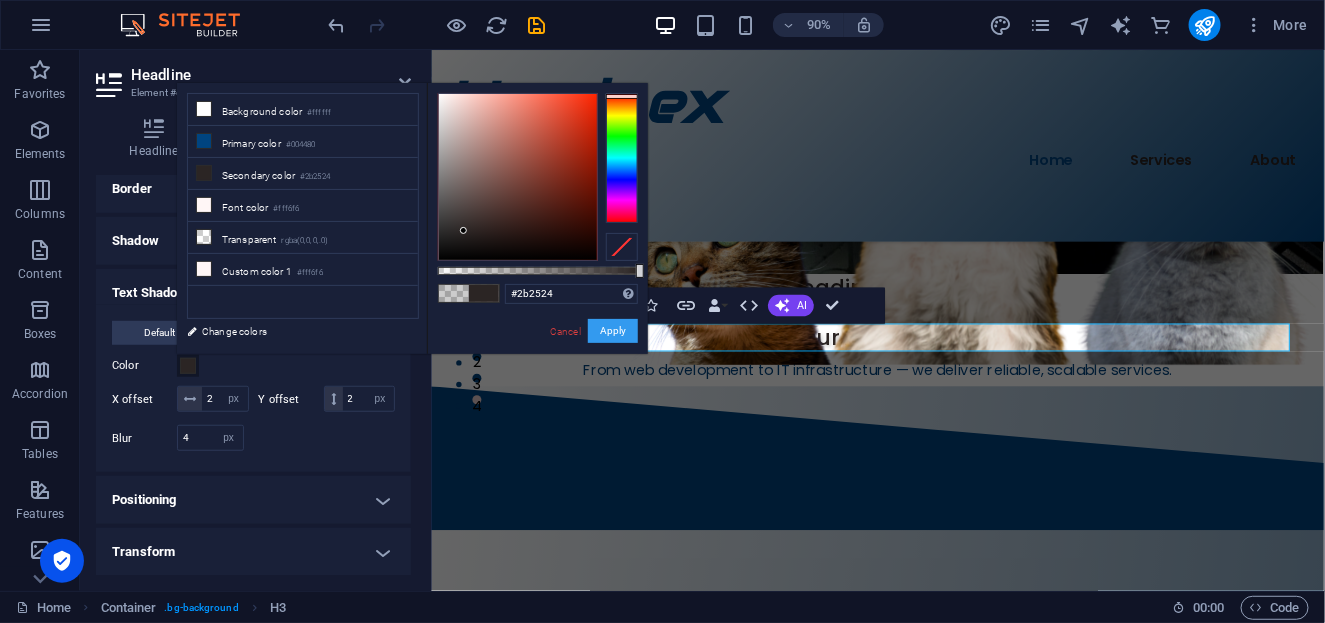 click on "Apply" at bounding box center [613, 331] 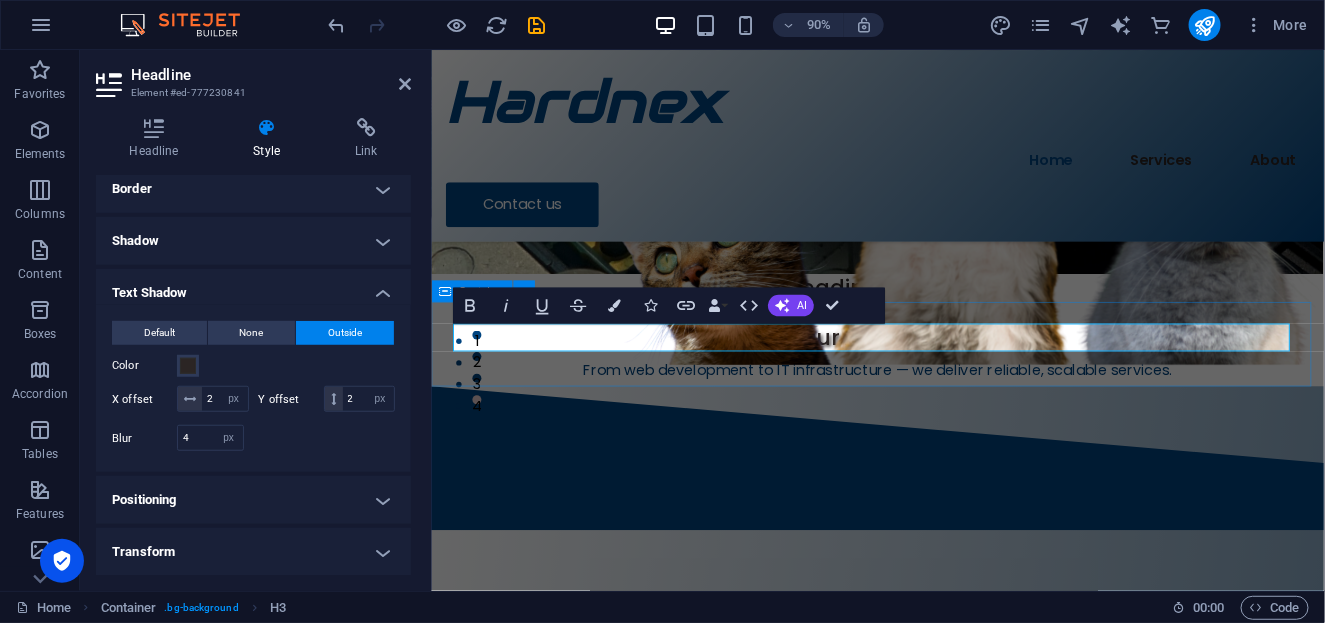 click on "Our Approach  From web development to IT infrastructure — we deliver reliable, scalable services." at bounding box center [927, 377] 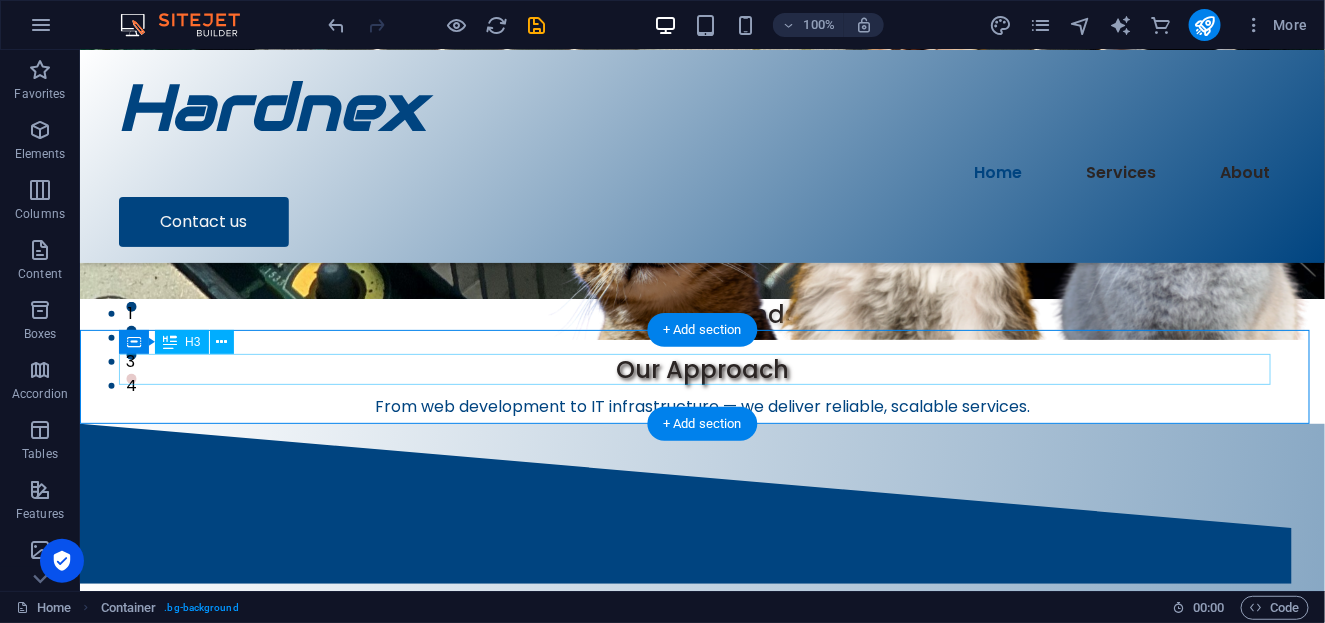 click on "Our Approach" at bounding box center [702, 368] 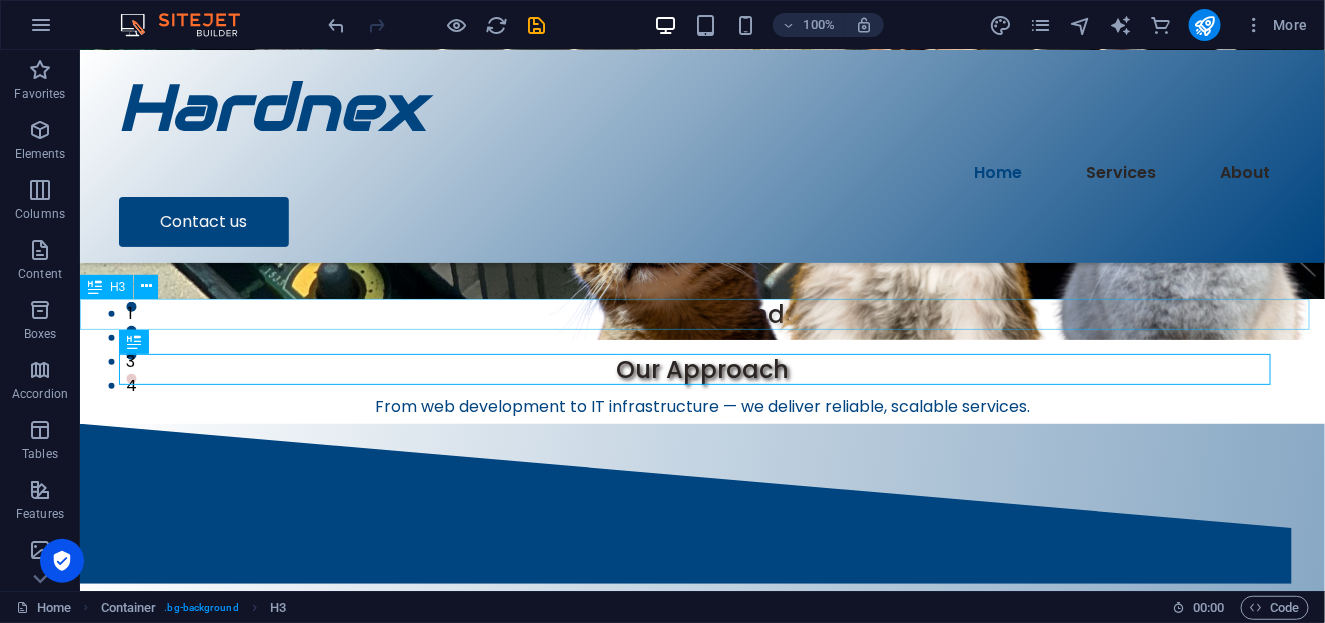 click on "Leading Brands" at bounding box center (701, 313) 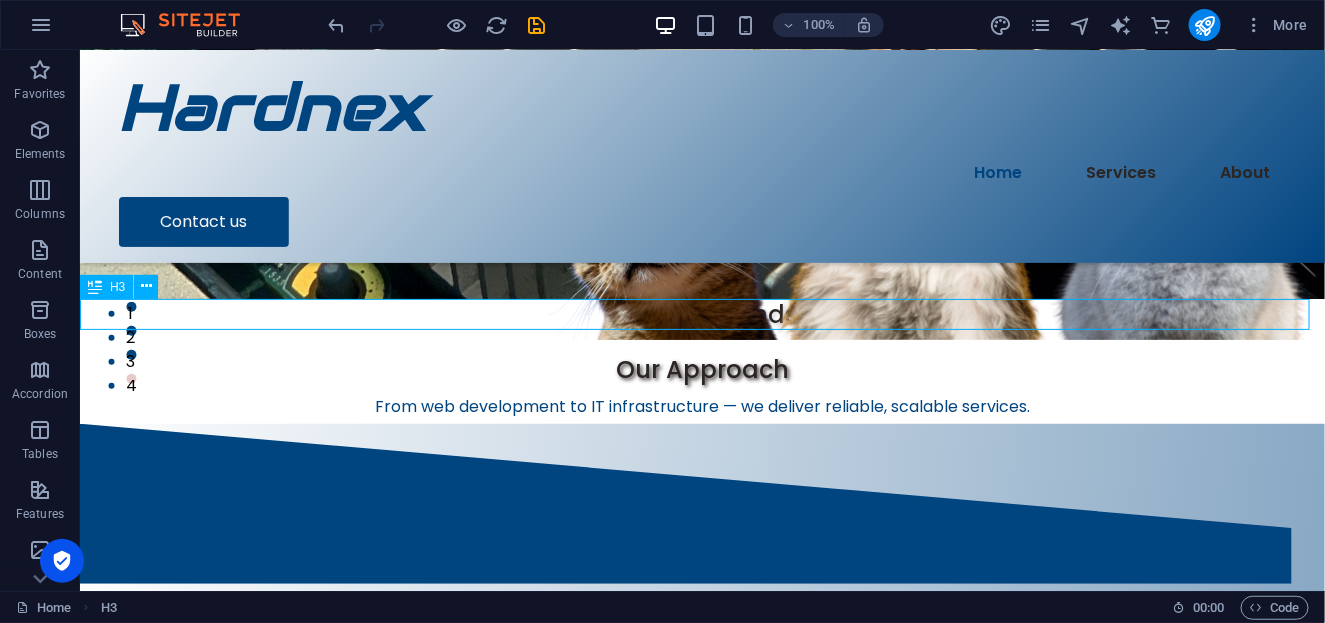 click on "Leading Brands" at bounding box center (701, 313) 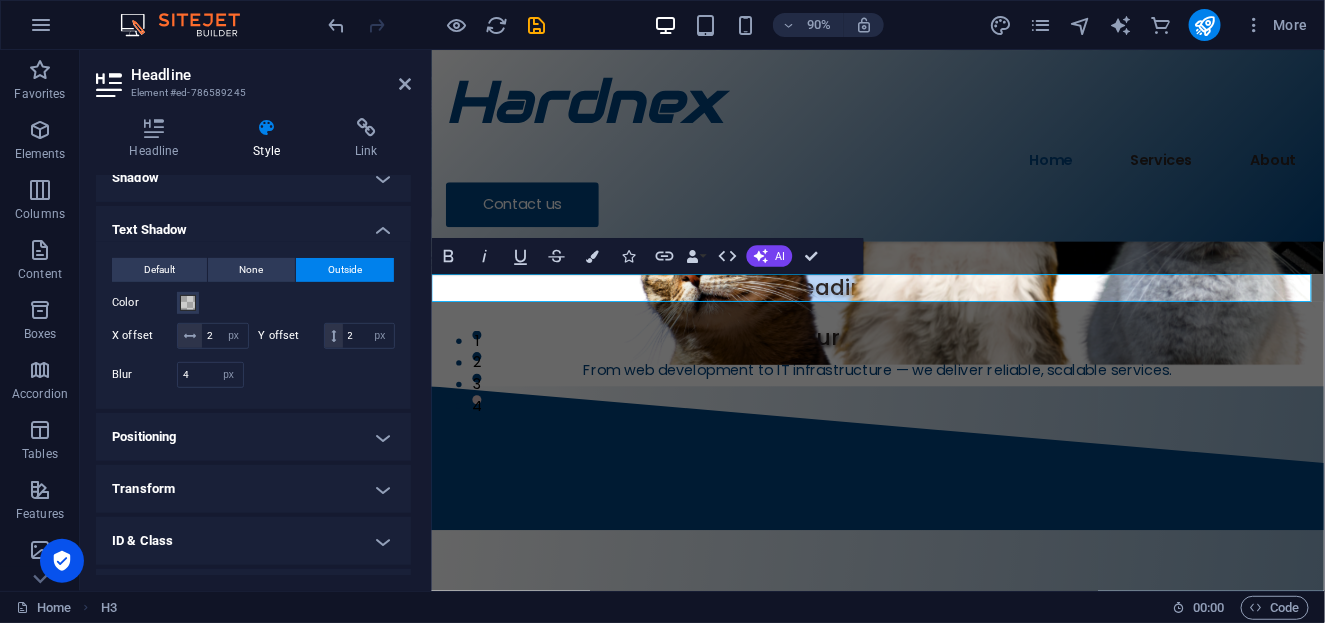 scroll, scrollTop: 291, scrollLeft: 0, axis: vertical 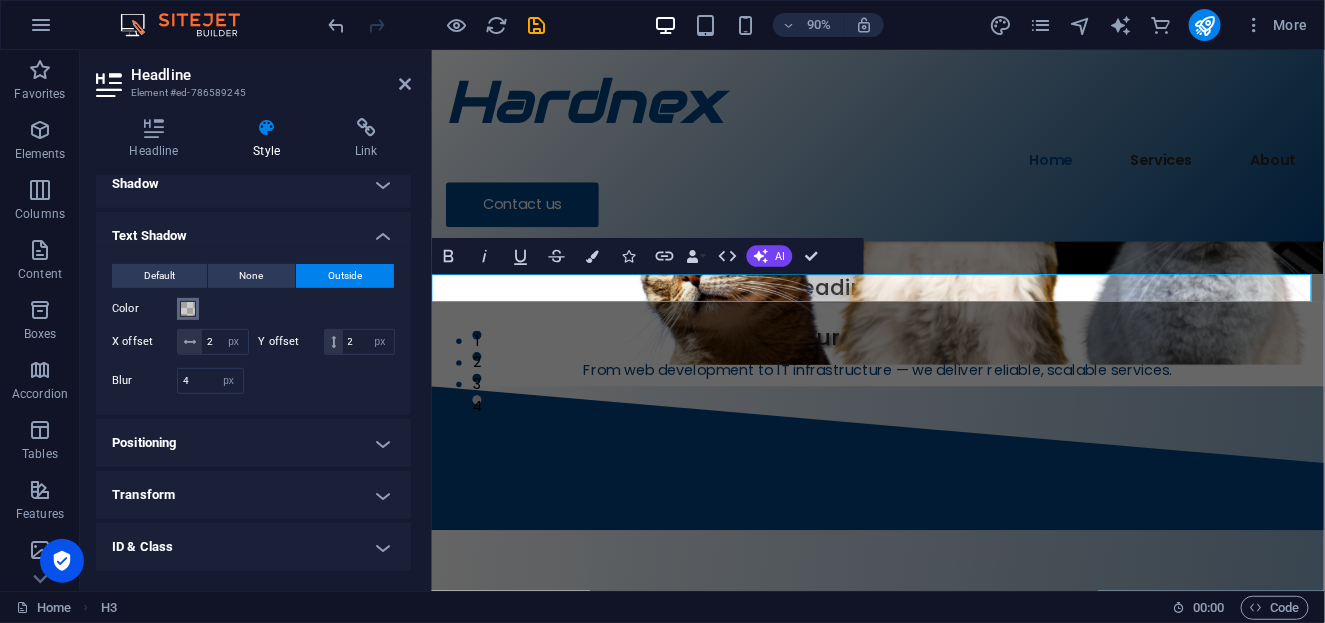 click at bounding box center [188, 309] 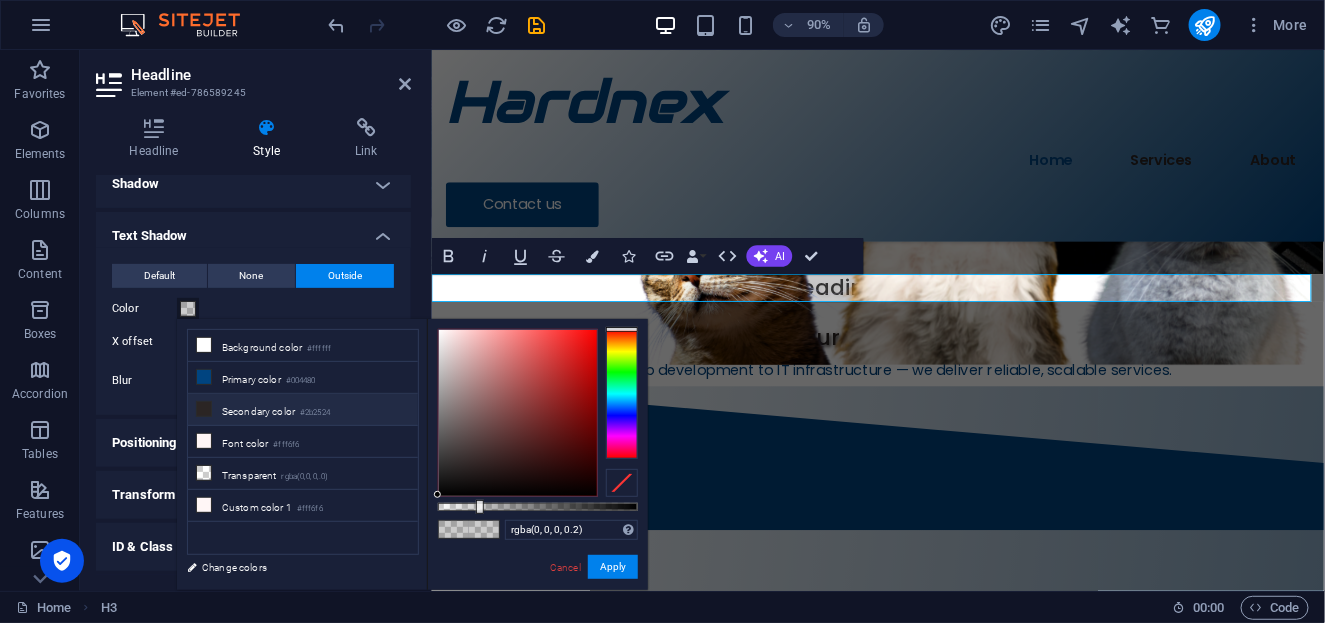 click on "Secondary color
#2b2524" at bounding box center (303, 410) 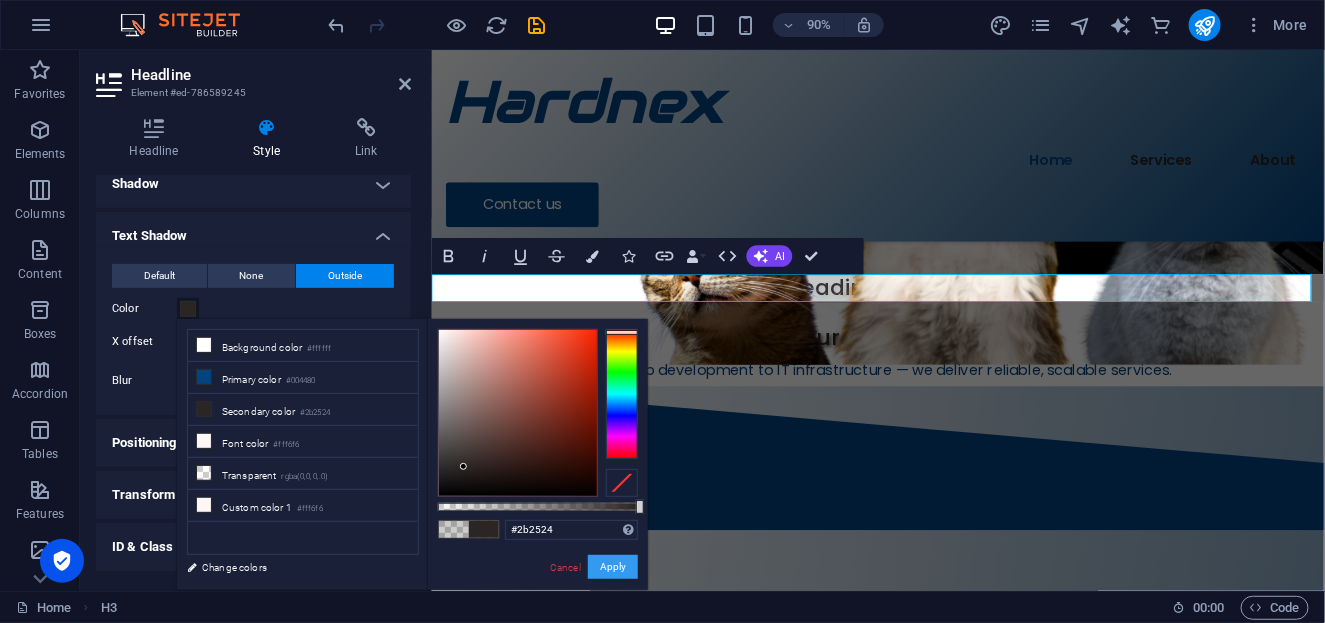 click on "Apply" at bounding box center (613, 567) 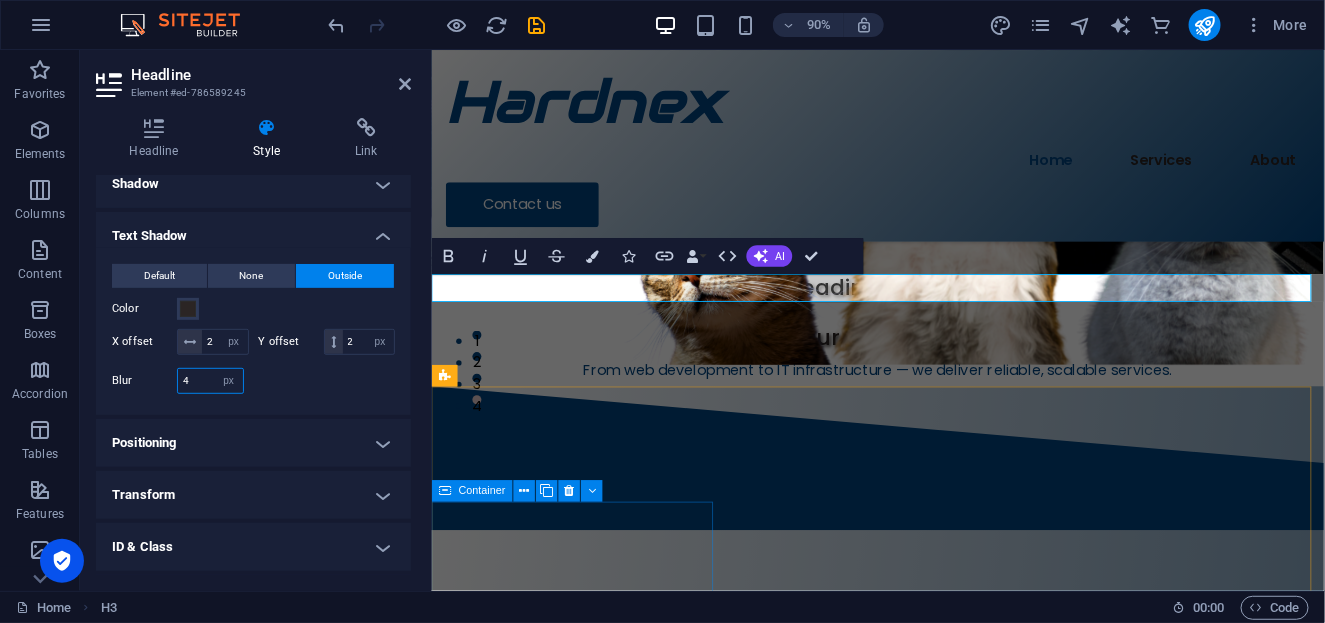 click on "4" at bounding box center (210, 381) 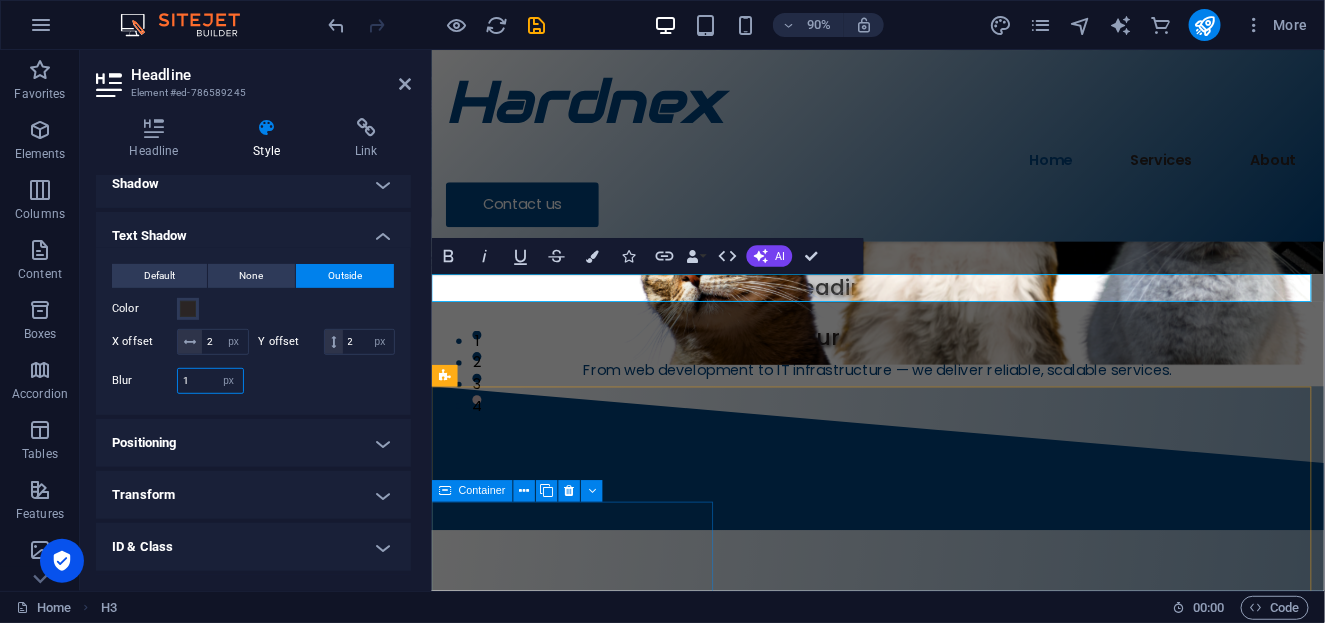 type on "10" 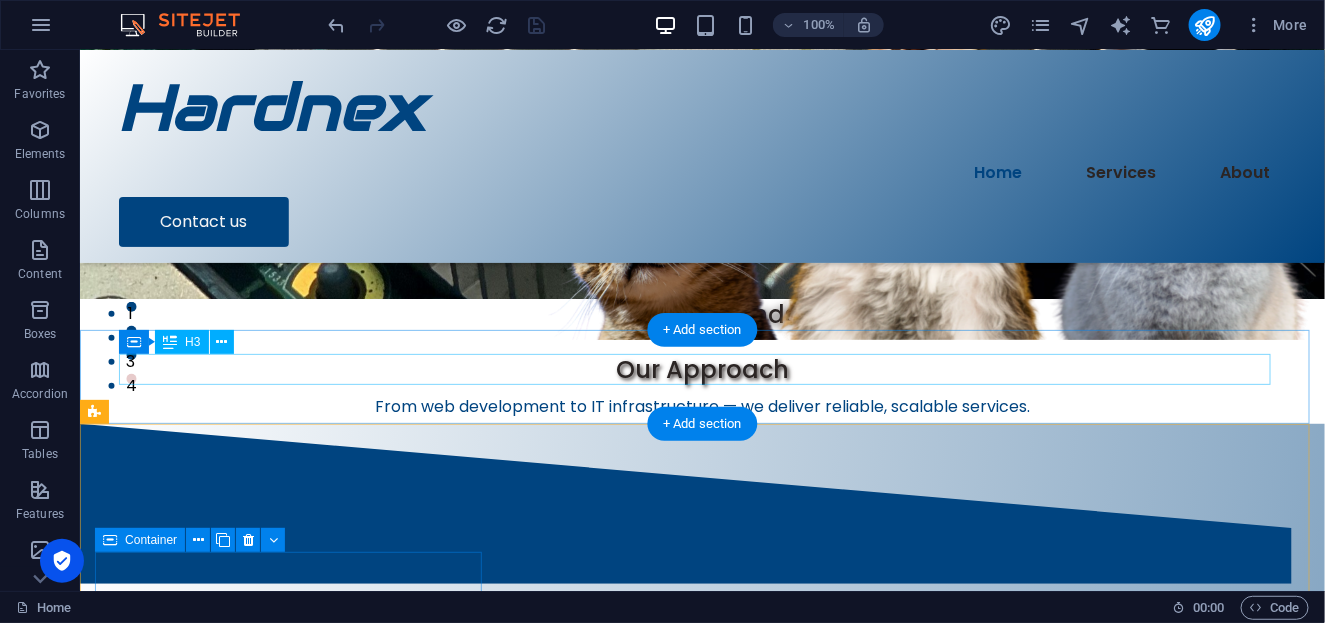 click on "Our Approach" at bounding box center [702, 368] 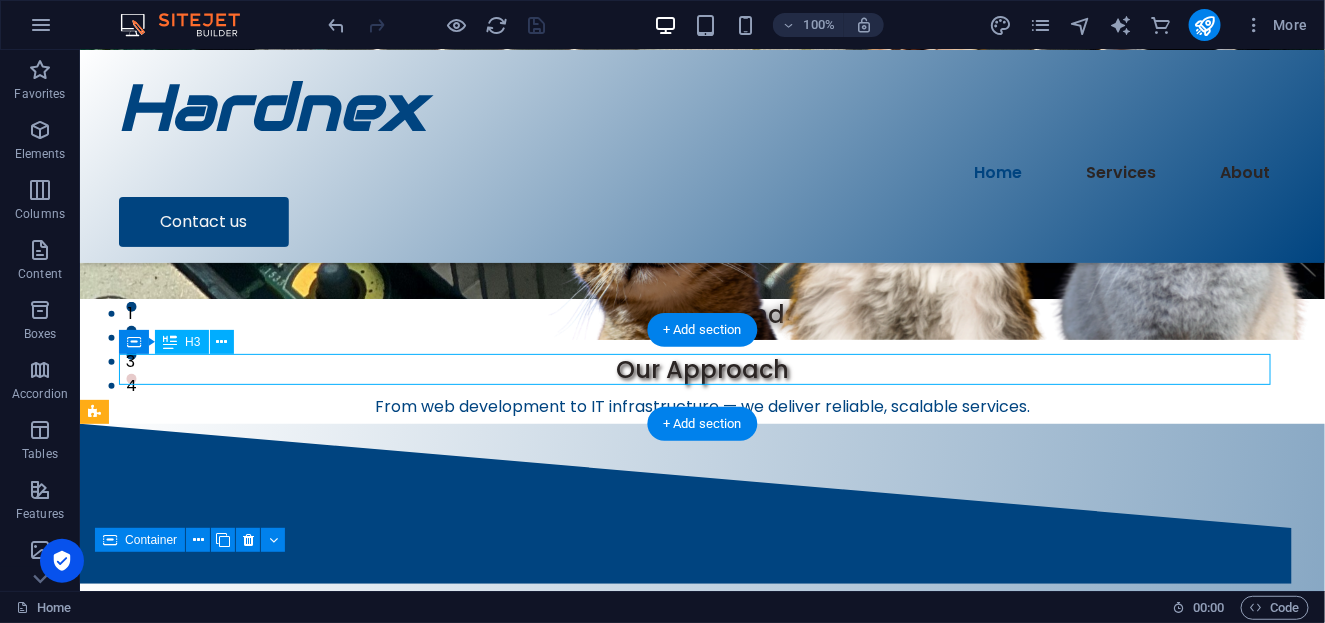 click on "Our Approach" at bounding box center (702, 368) 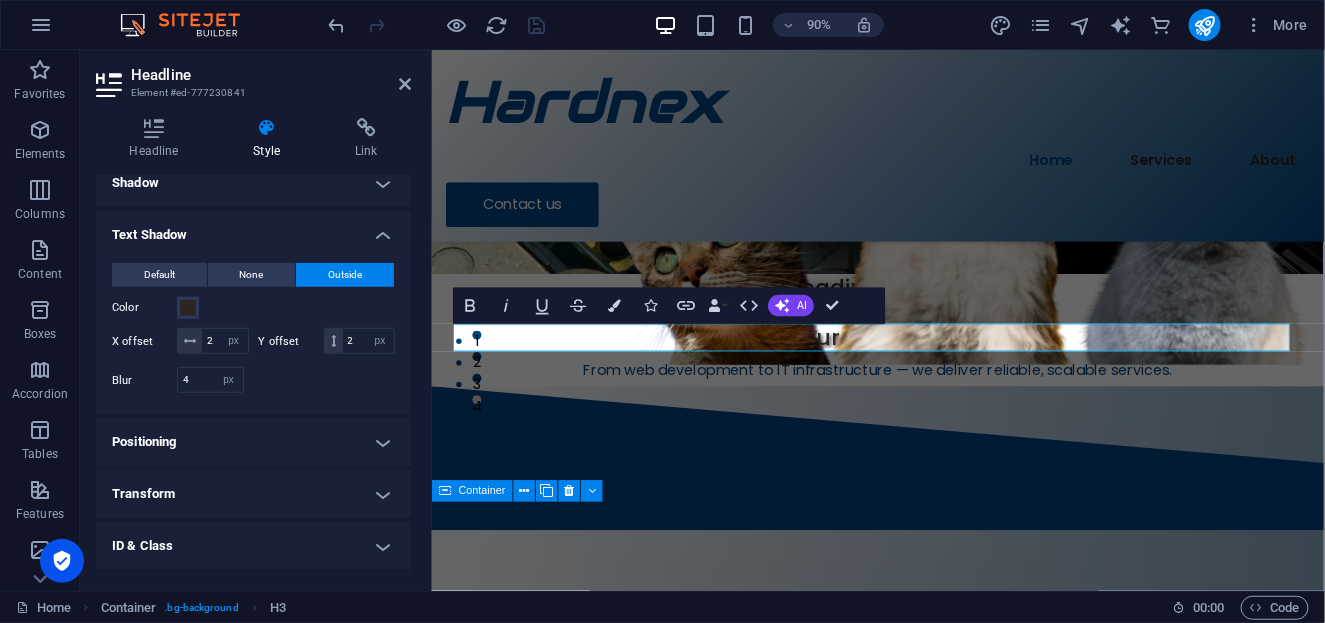 scroll, scrollTop: 502, scrollLeft: 0, axis: vertical 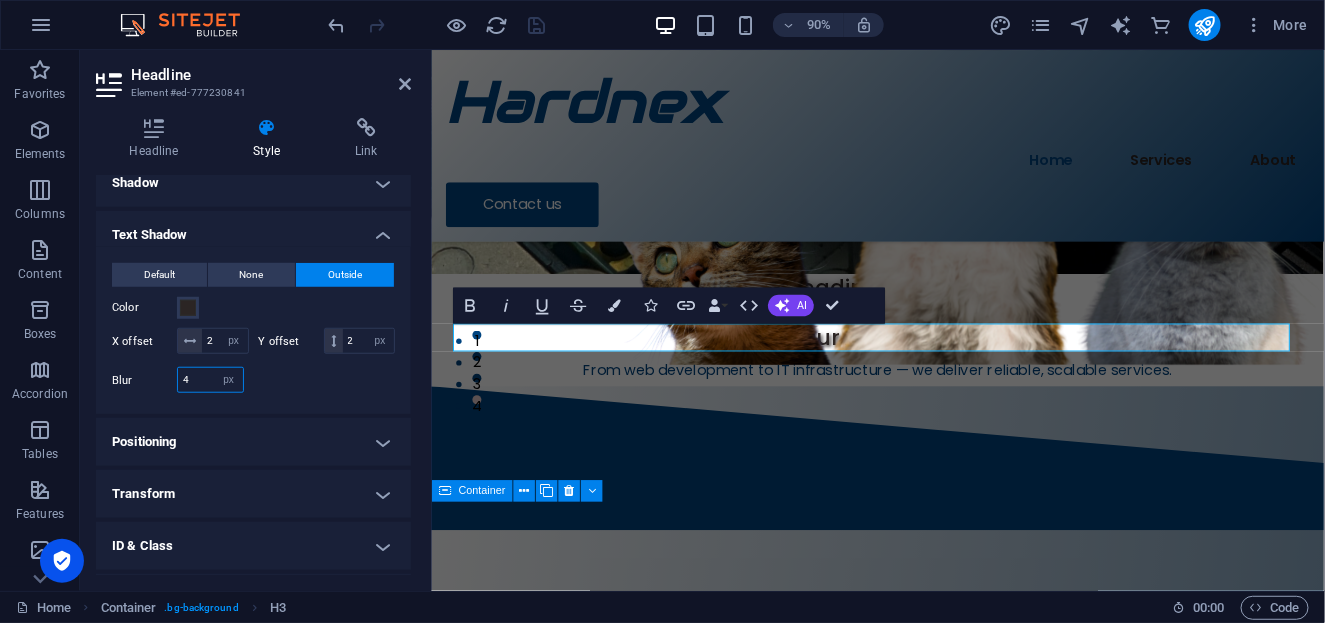 click on "4" at bounding box center [210, 380] 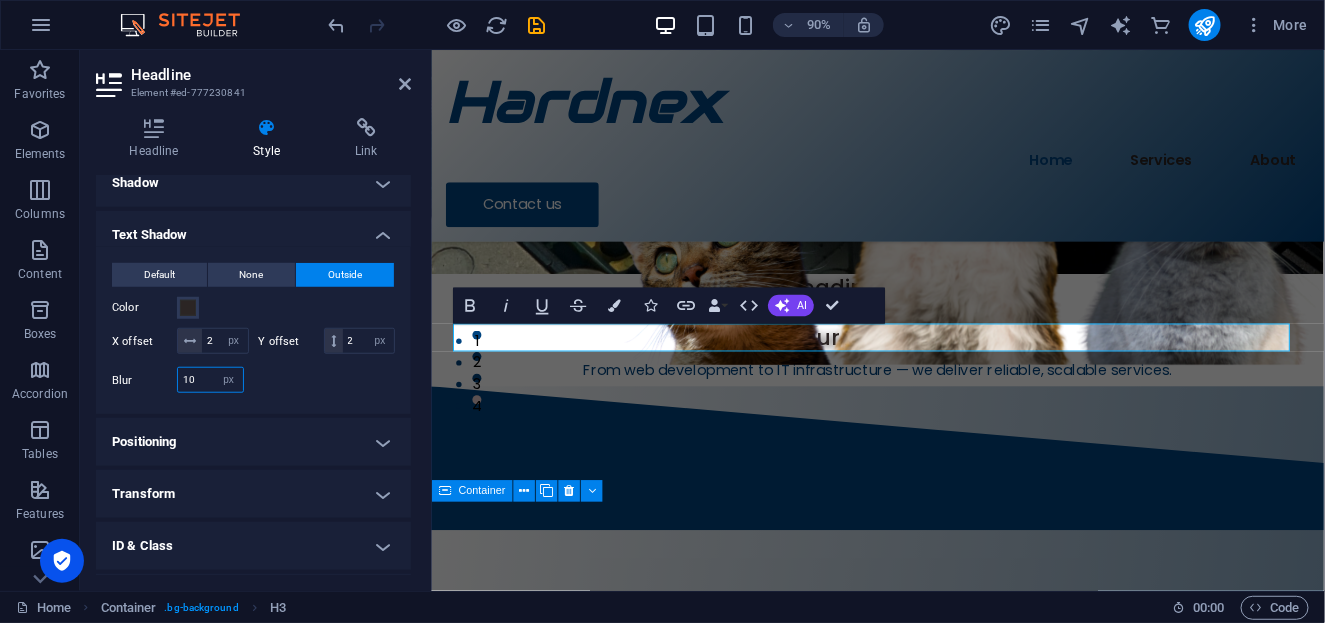 type on "10" 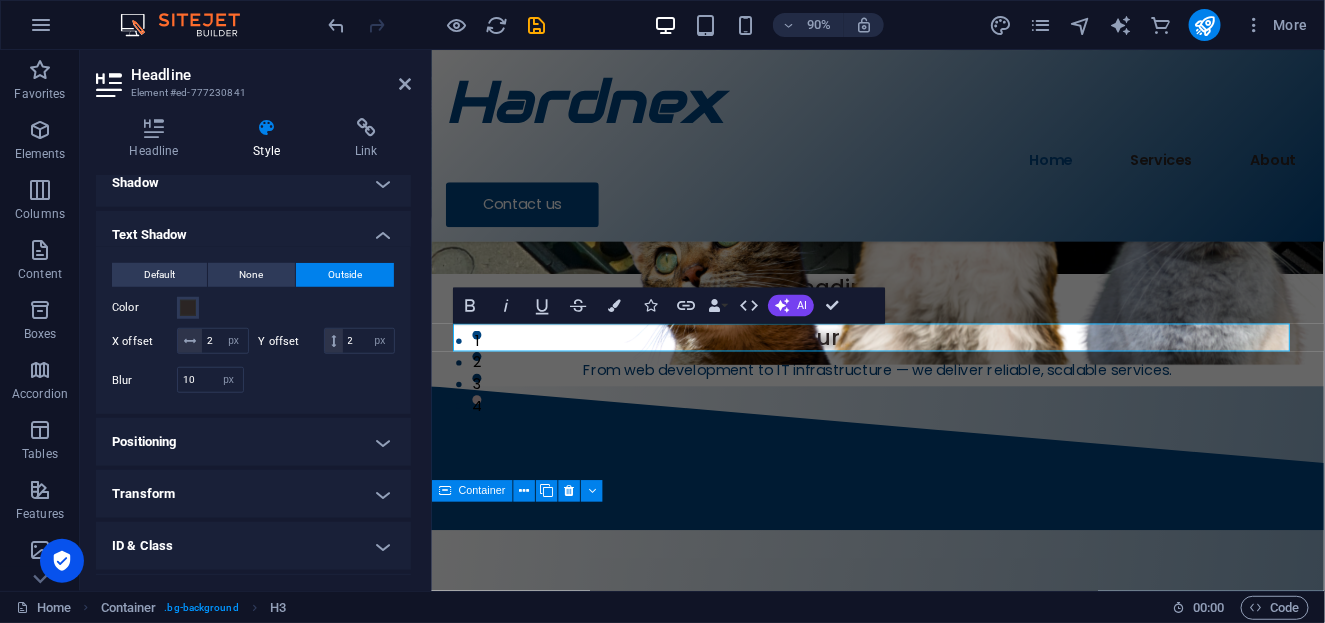 click on "Positioning" at bounding box center [253, 442] 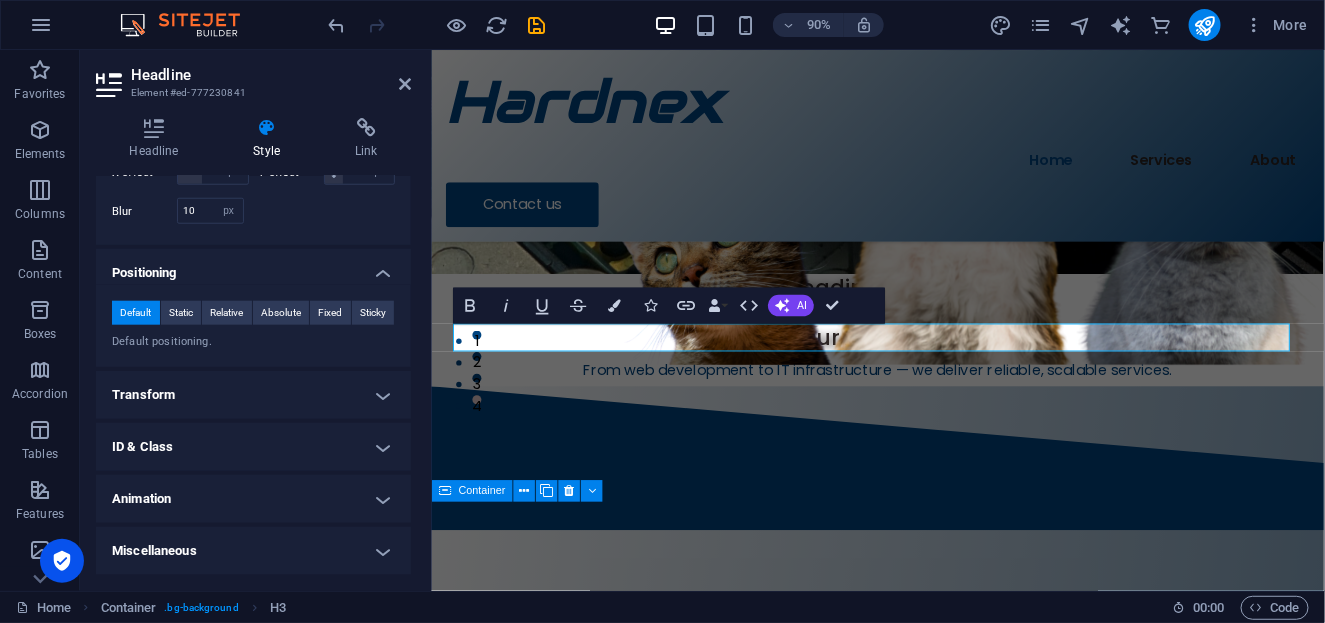 scroll, scrollTop: 693, scrollLeft: 0, axis: vertical 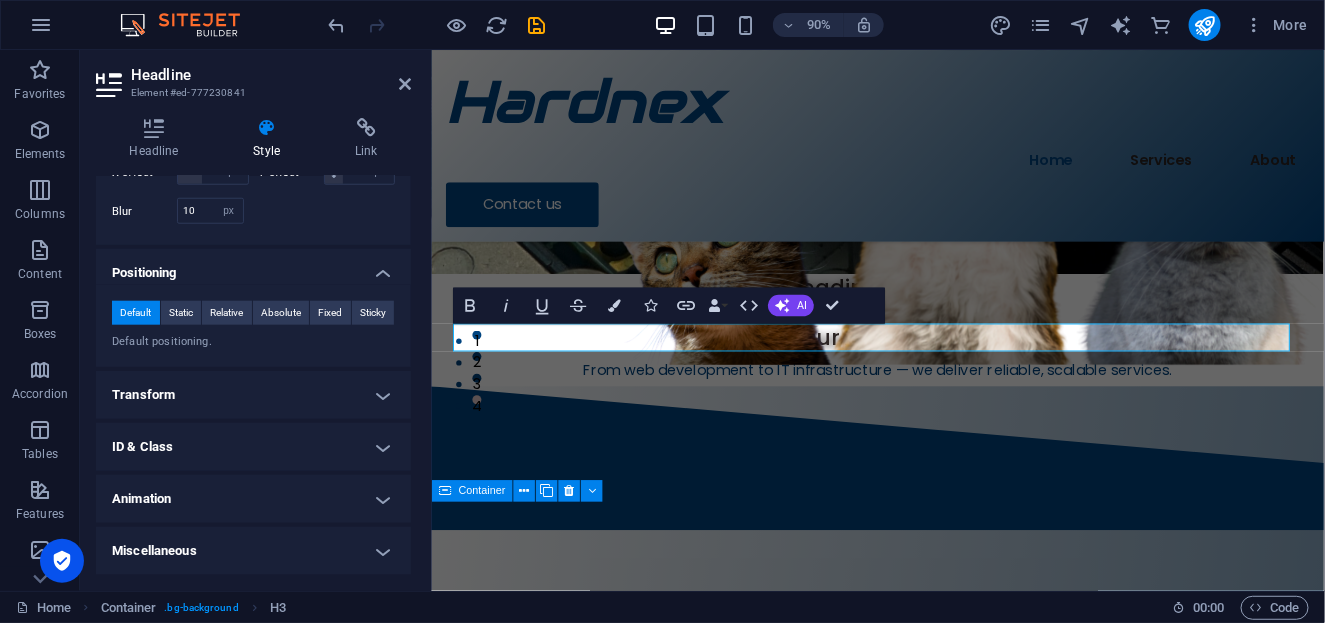 click on "Transform" at bounding box center [253, 395] 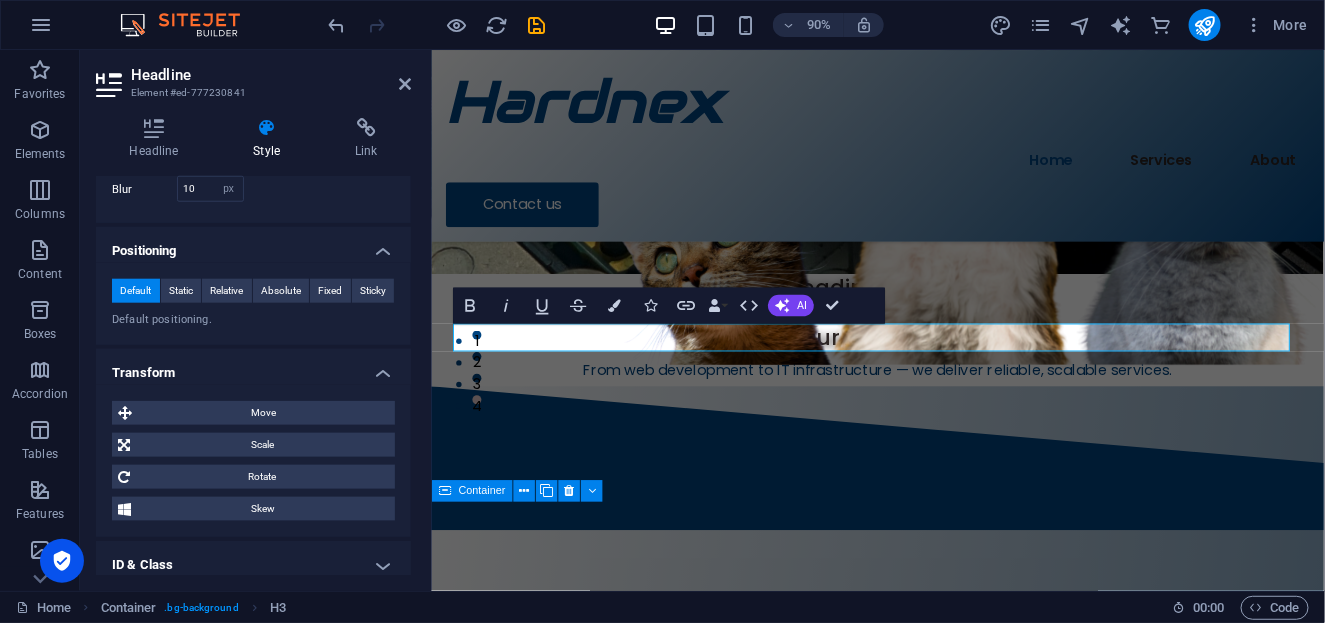 scroll, scrollTop: 833, scrollLeft: 0, axis: vertical 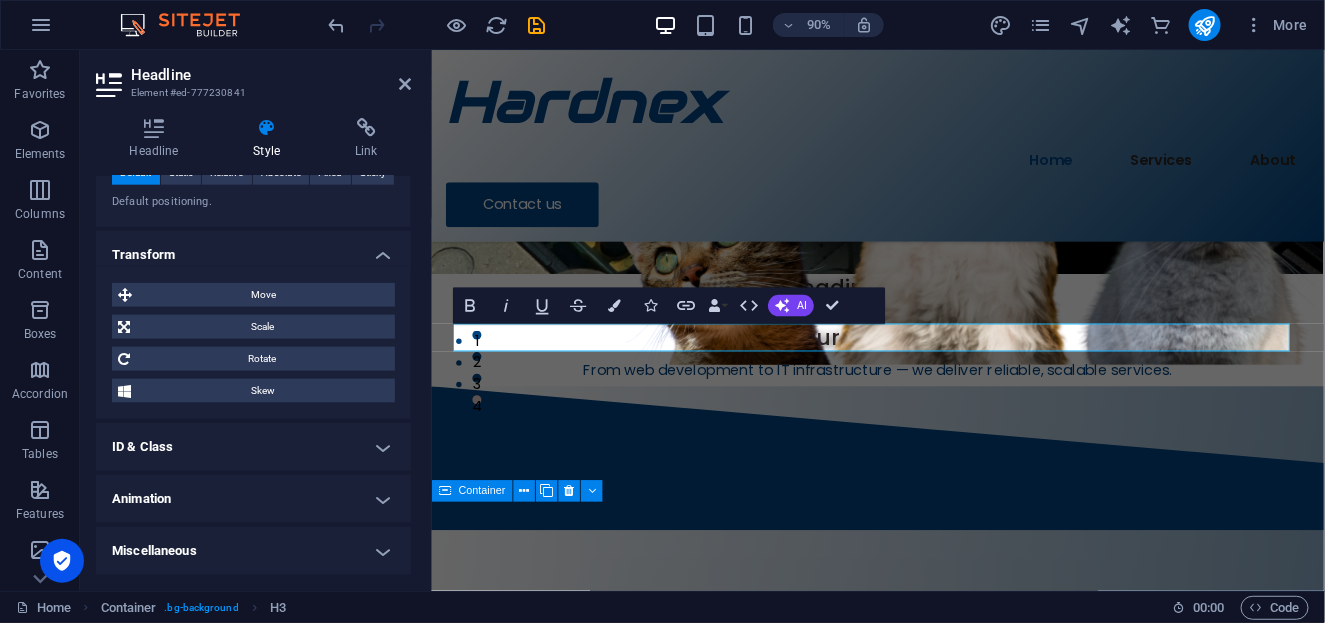 click on "ID & Class" at bounding box center (253, 447) 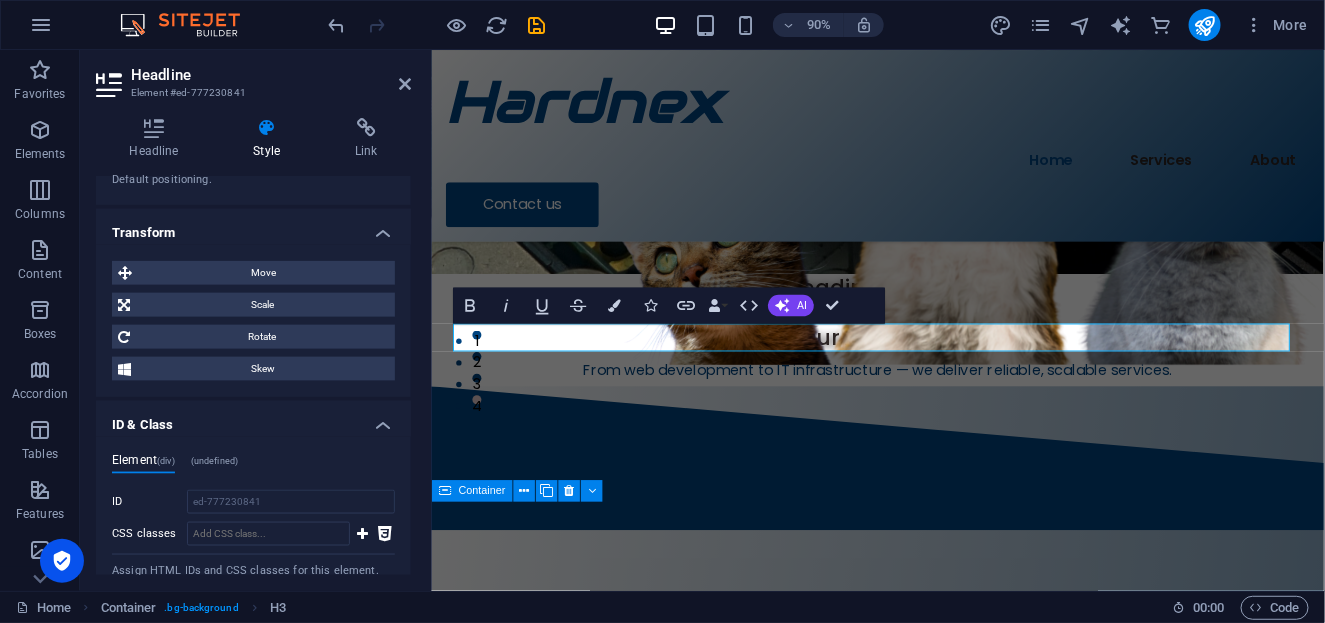 scroll, scrollTop: 1012, scrollLeft: 0, axis: vertical 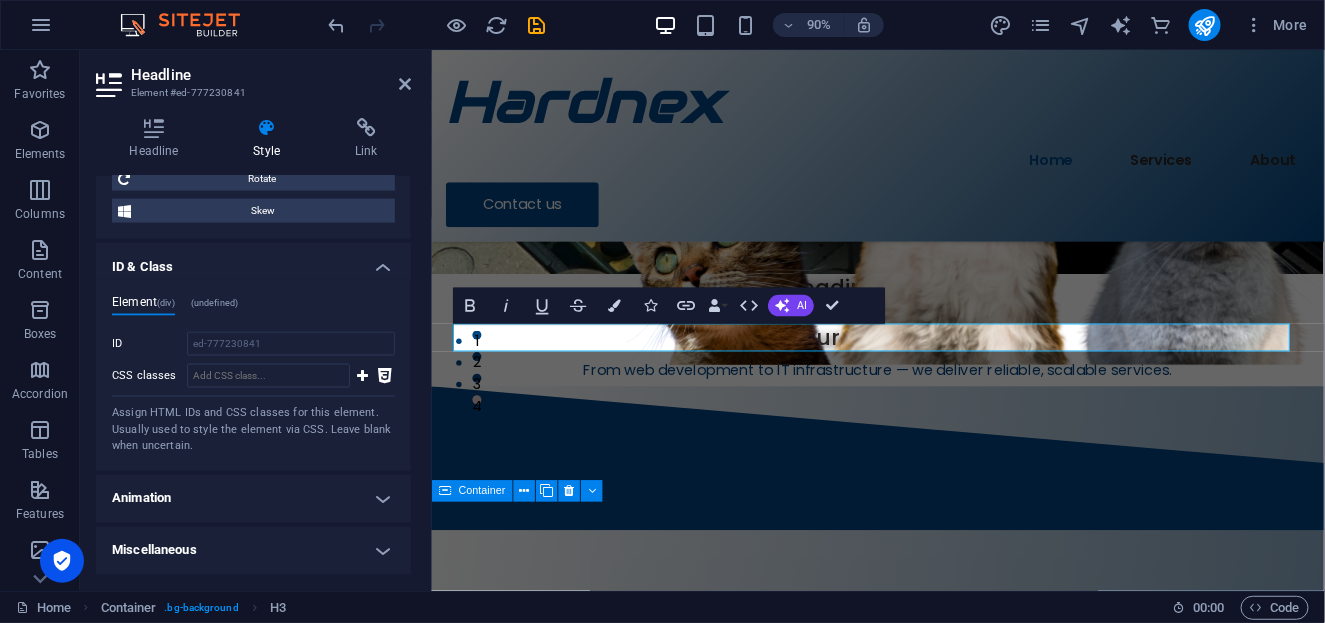 click on "Animation" at bounding box center (253, 499) 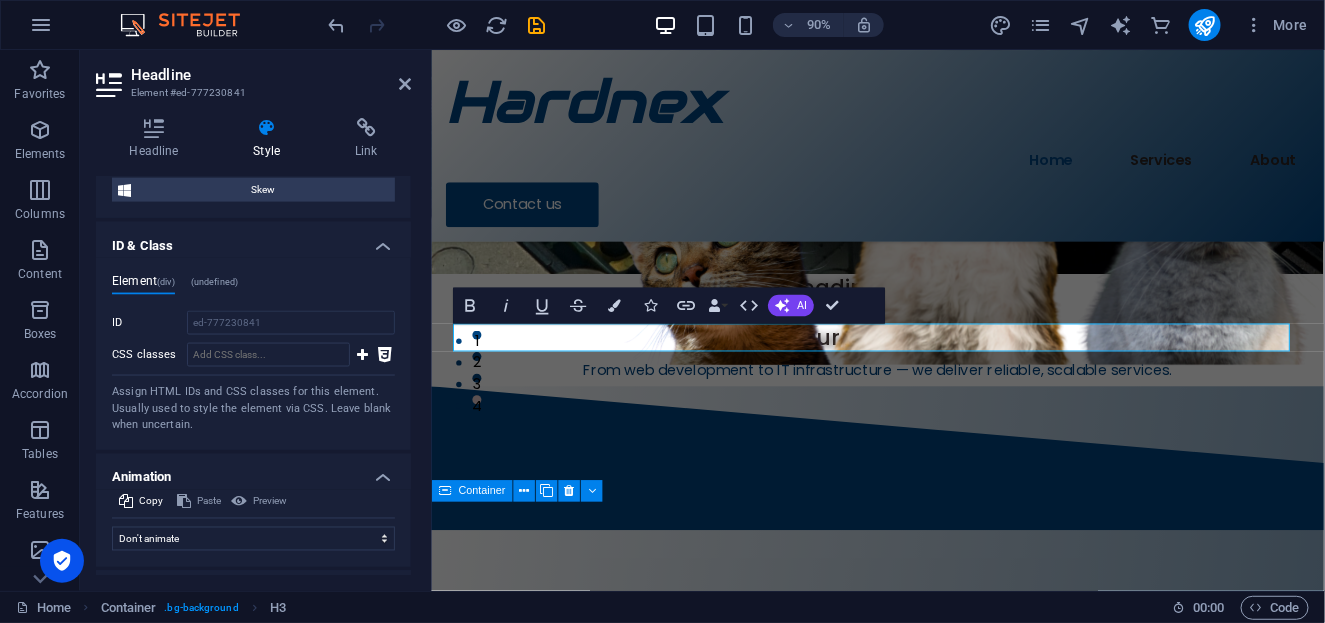 scroll, scrollTop: 1077, scrollLeft: 0, axis: vertical 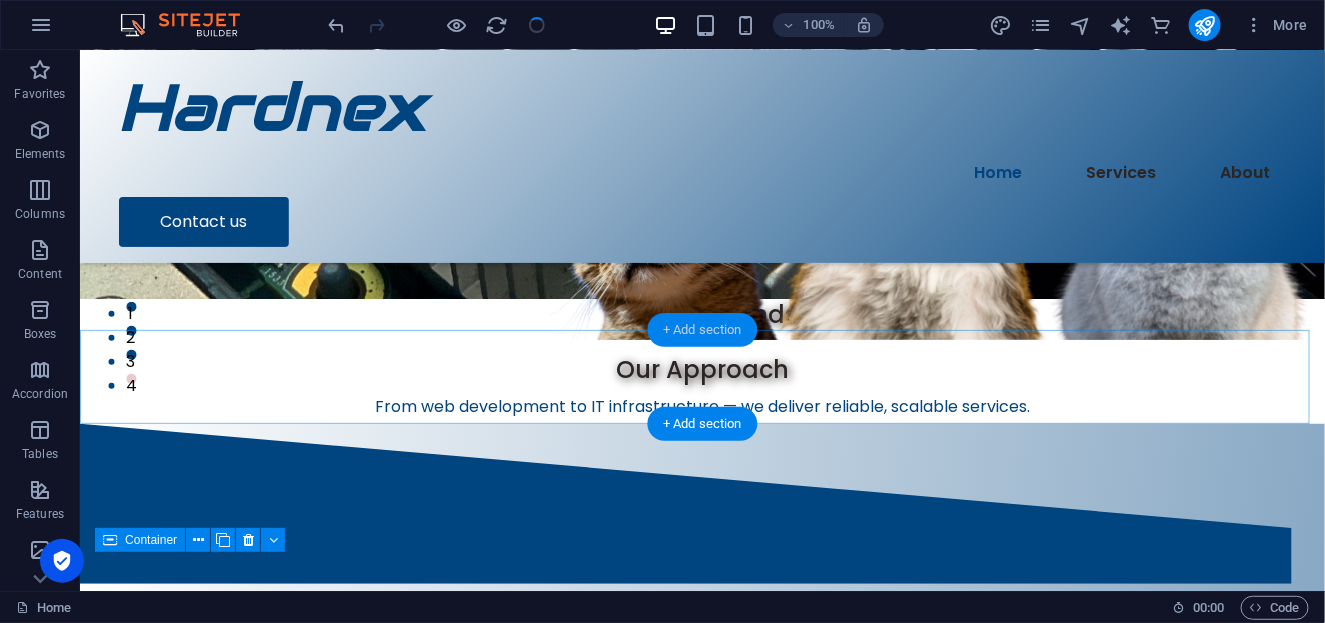 click on "+ Add section" at bounding box center [702, 330] 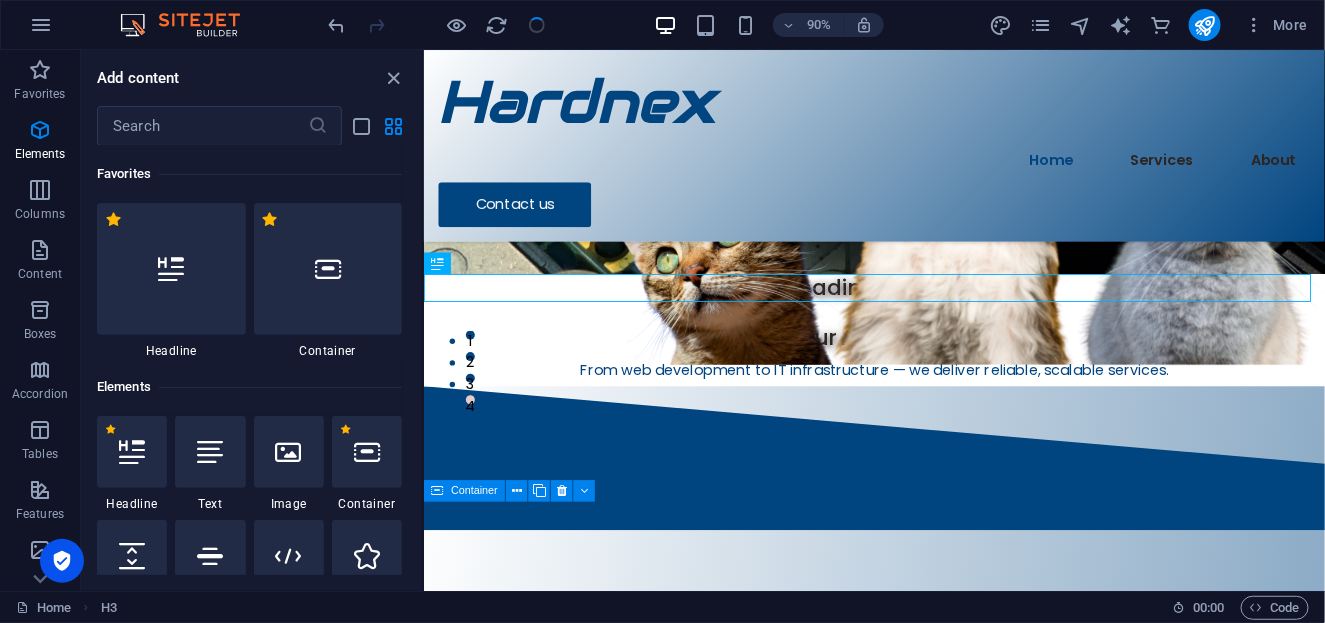 scroll, scrollTop: 3499, scrollLeft: 0, axis: vertical 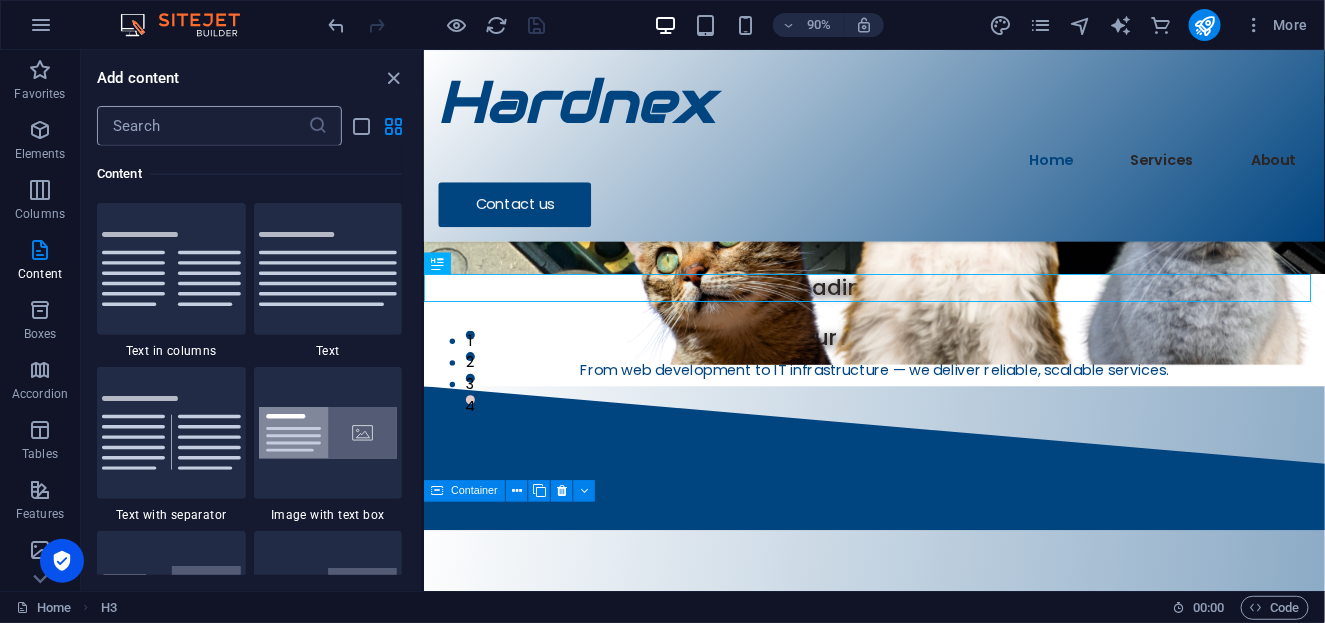 click at bounding box center (202, 126) 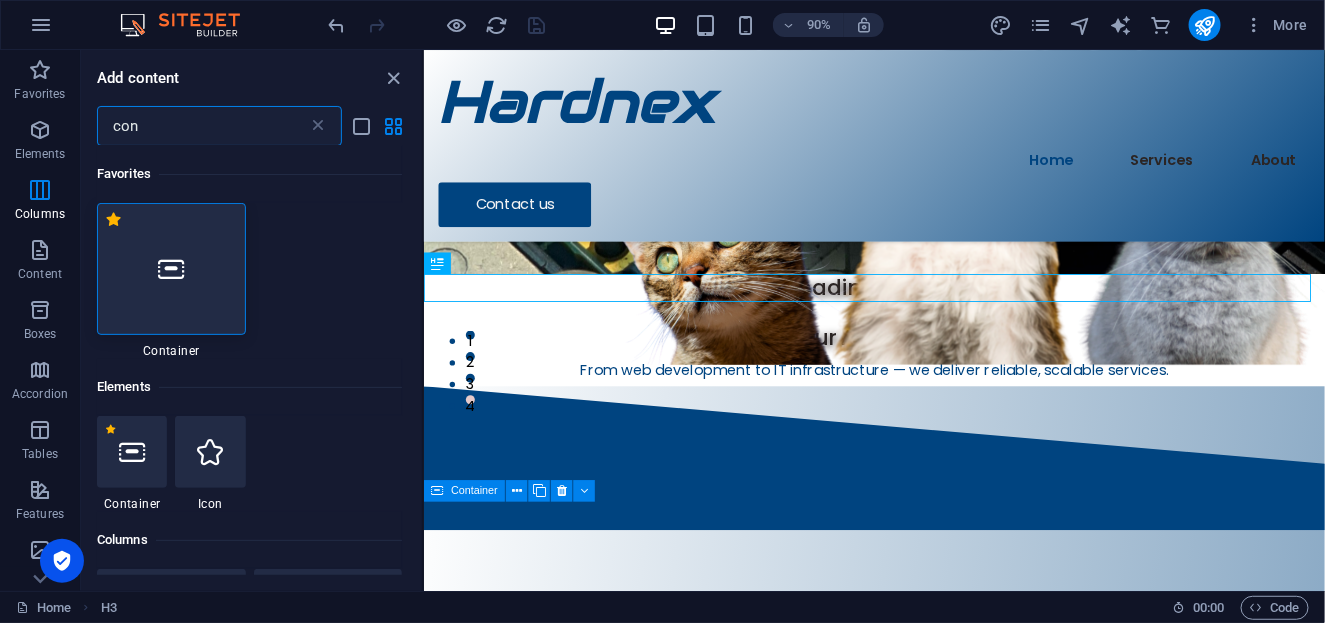 scroll, scrollTop: 0, scrollLeft: 0, axis: both 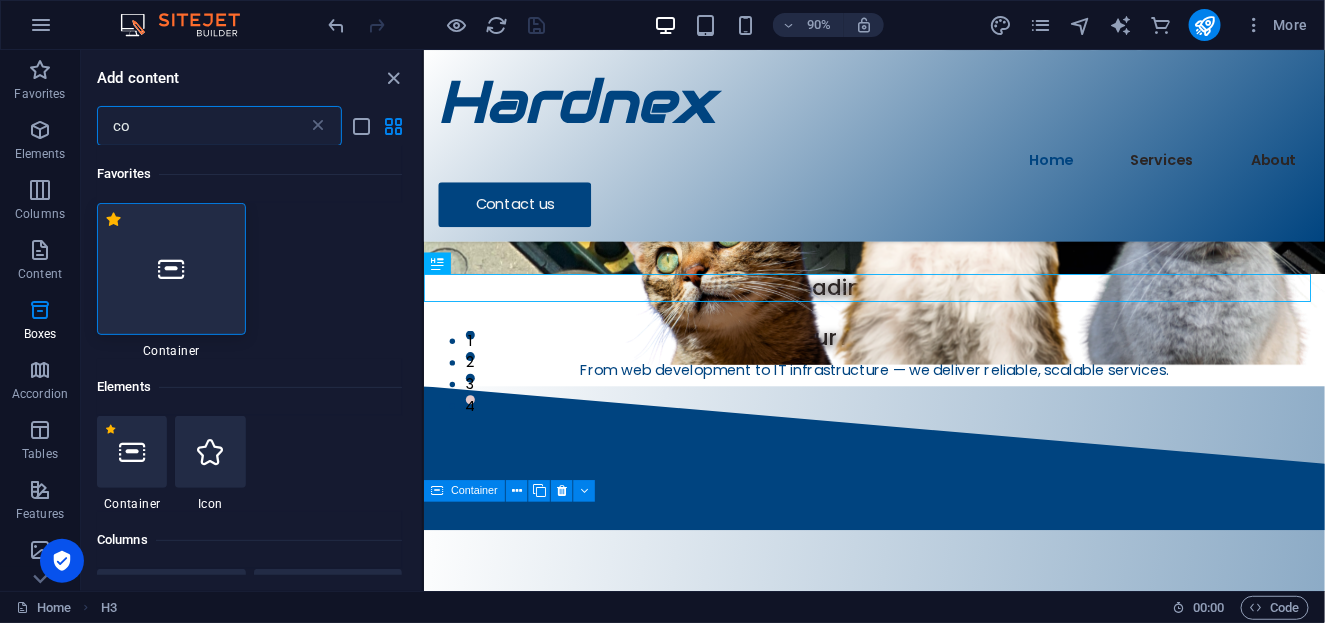 type on "c" 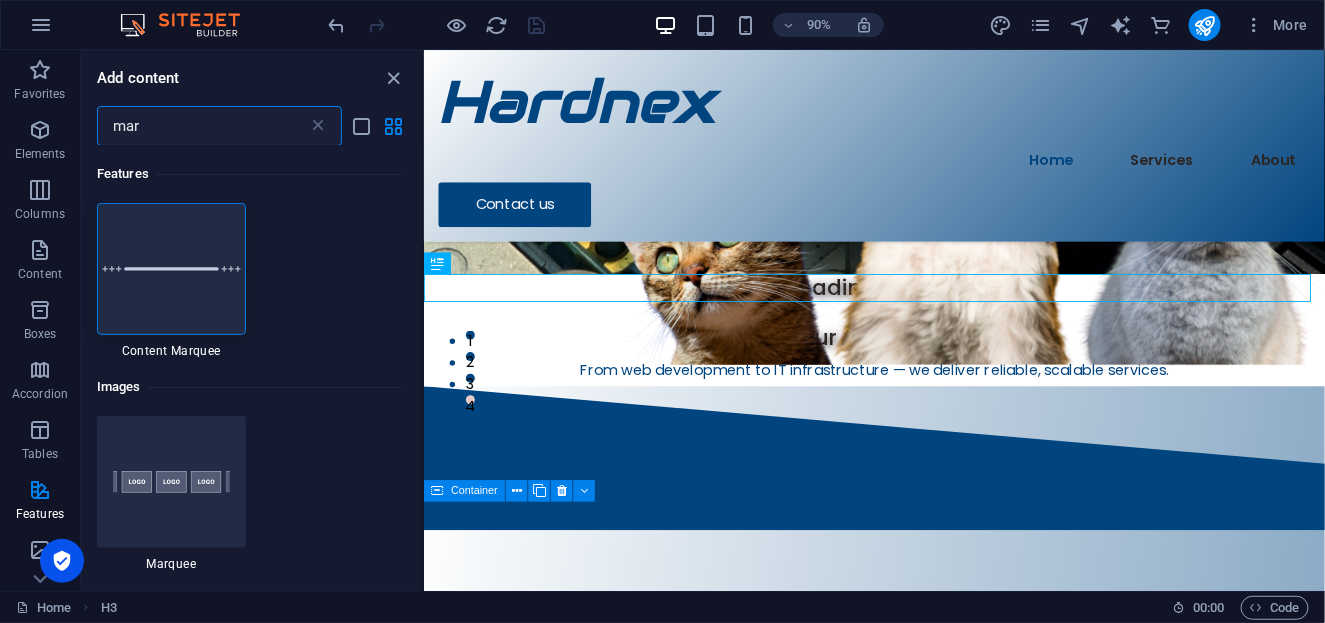 click on "mar" at bounding box center (202, 126) 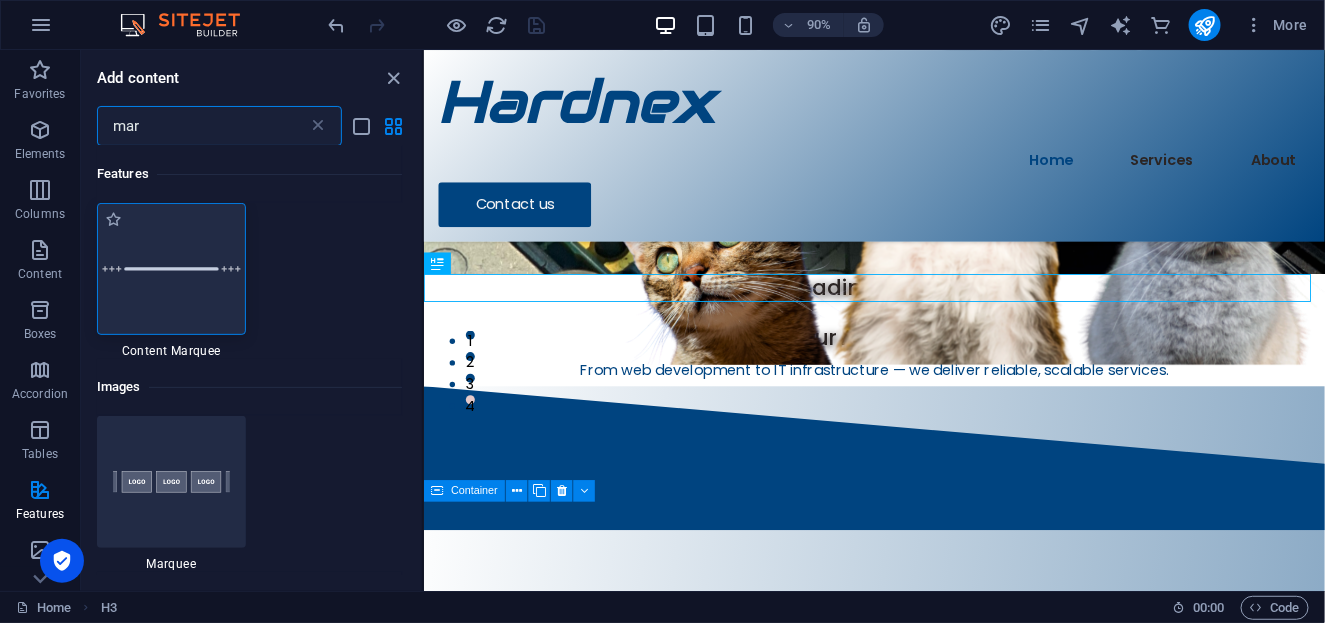 type on "mar" 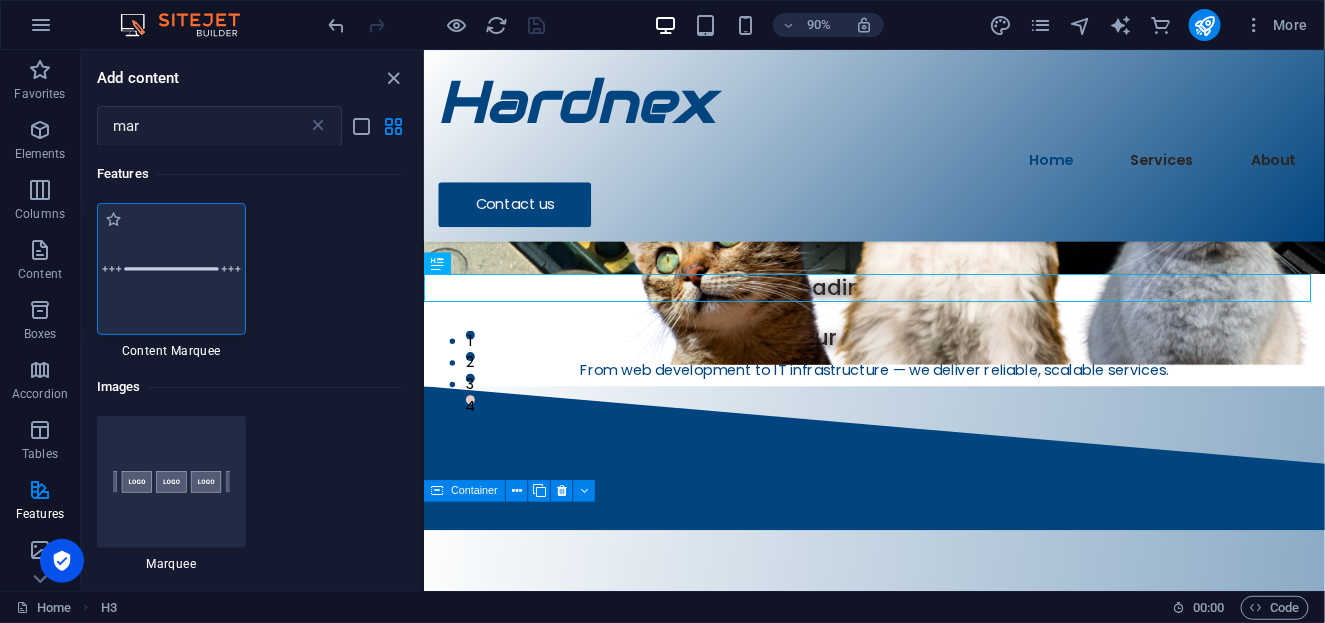 click at bounding box center (171, 269) 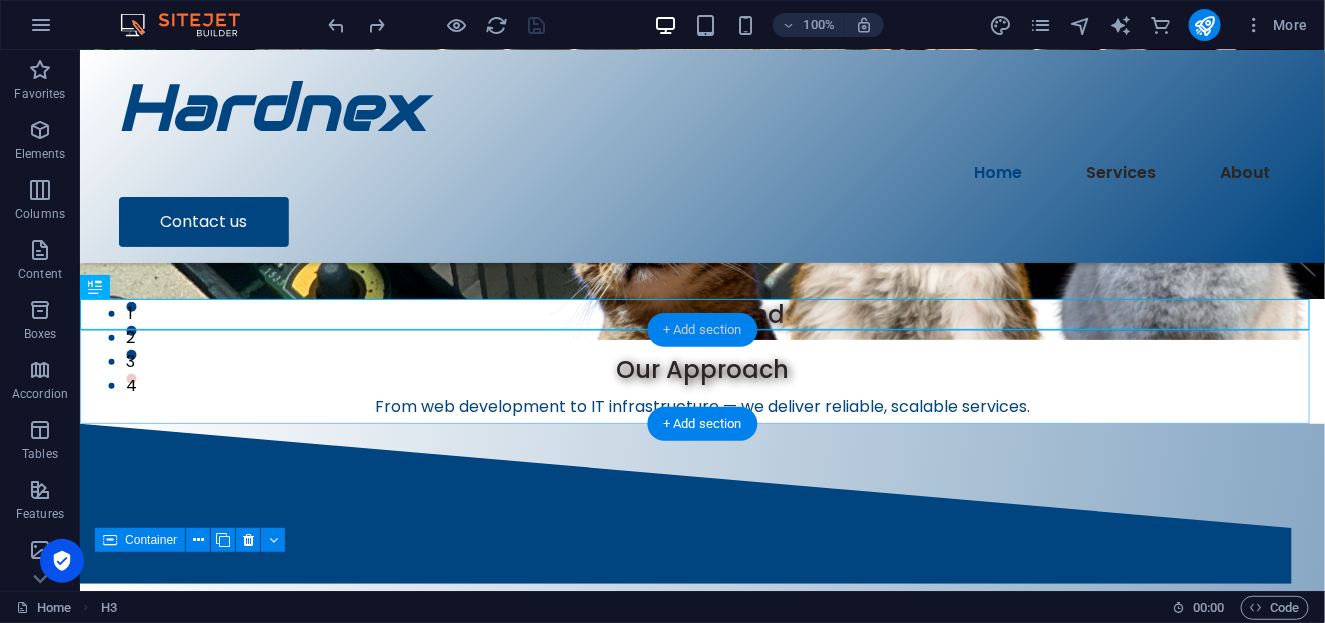 click on "+ Add section" at bounding box center [702, 330] 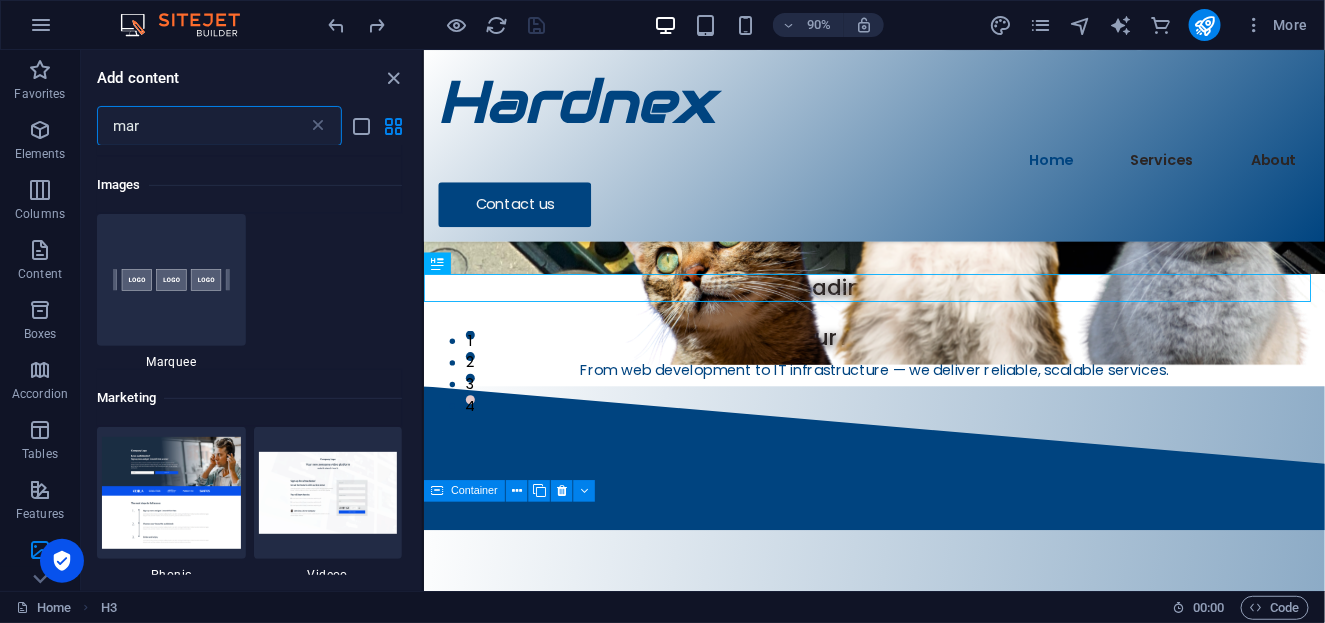 scroll, scrollTop: 0, scrollLeft: 0, axis: both 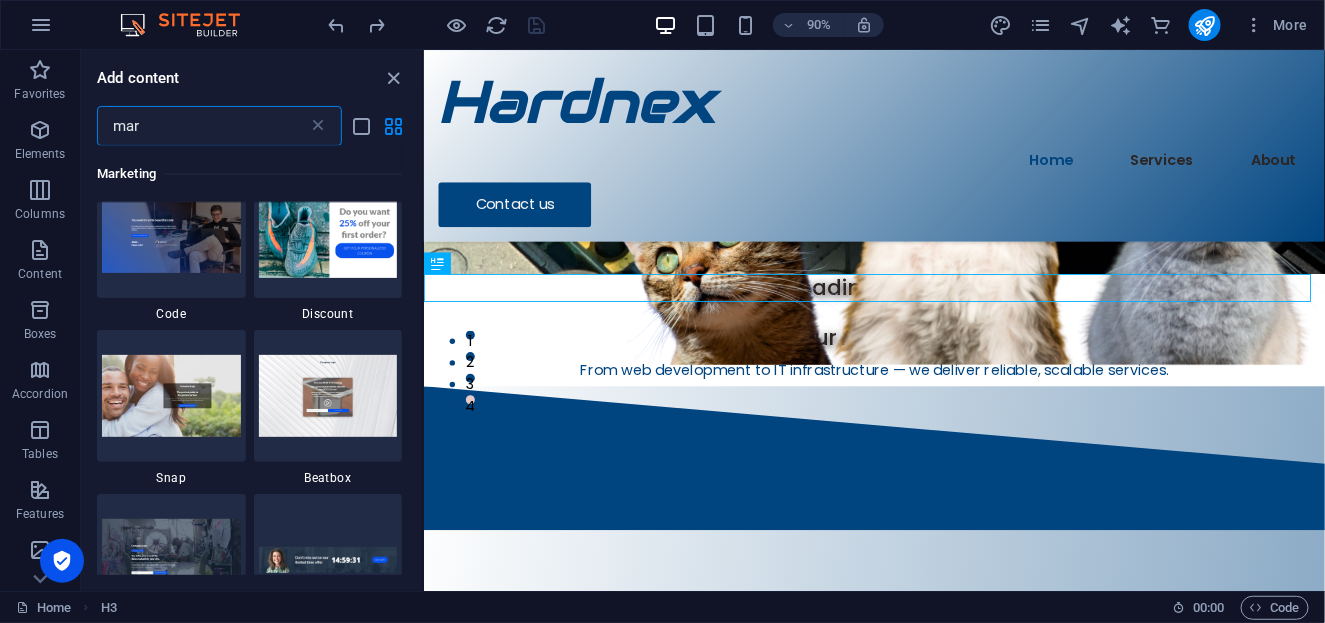 click on "mar" at bounding box center [202, 126] 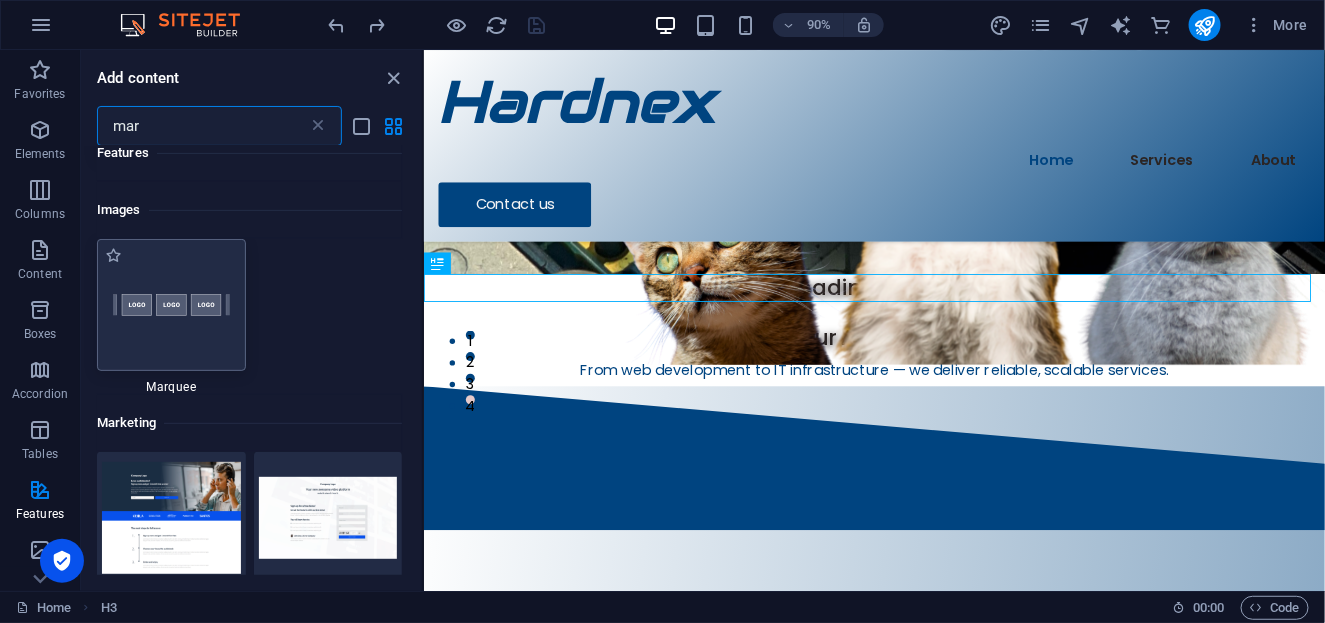 scroll, scrollTop: 177, scrollLeft: 0, axis: vertical 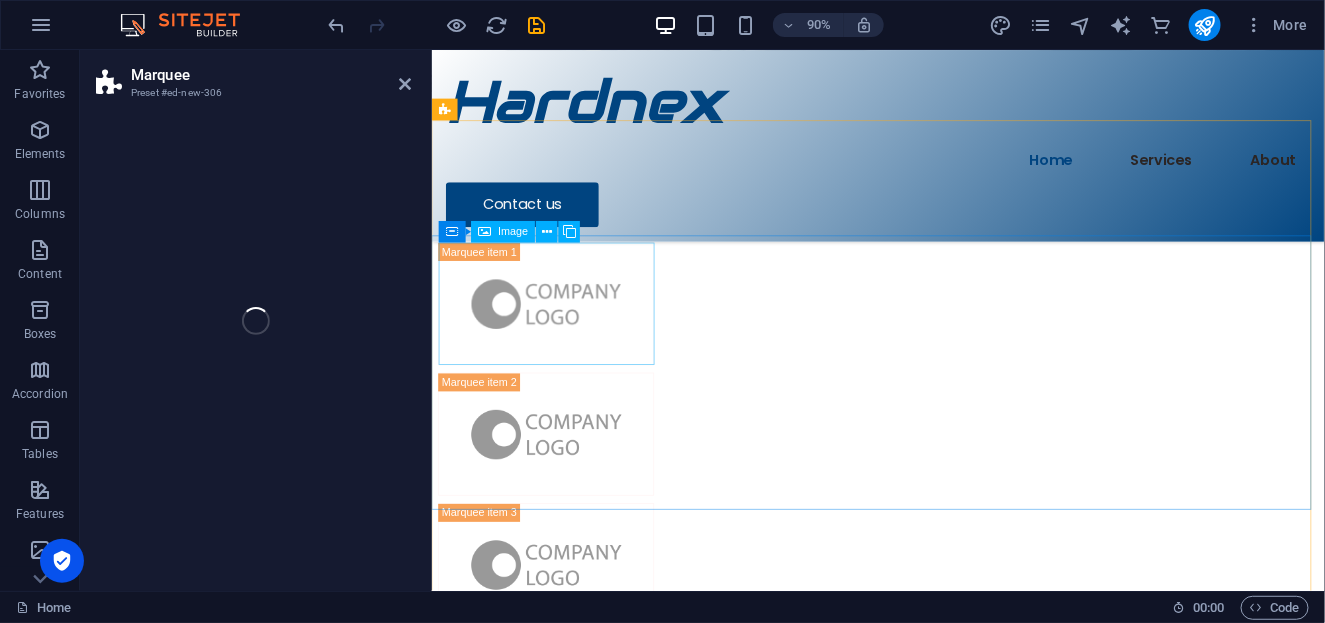 click on "Image" at bounding box center [514, 231] 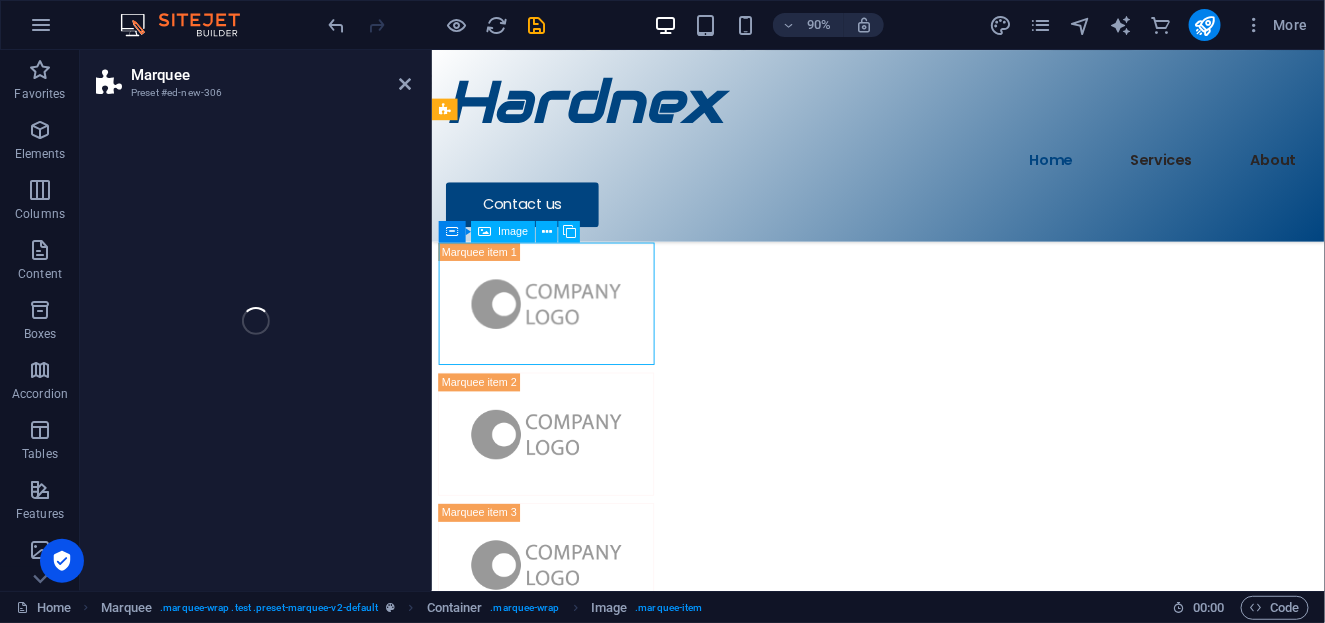 click on "Image" at bounding box center [514, 231] 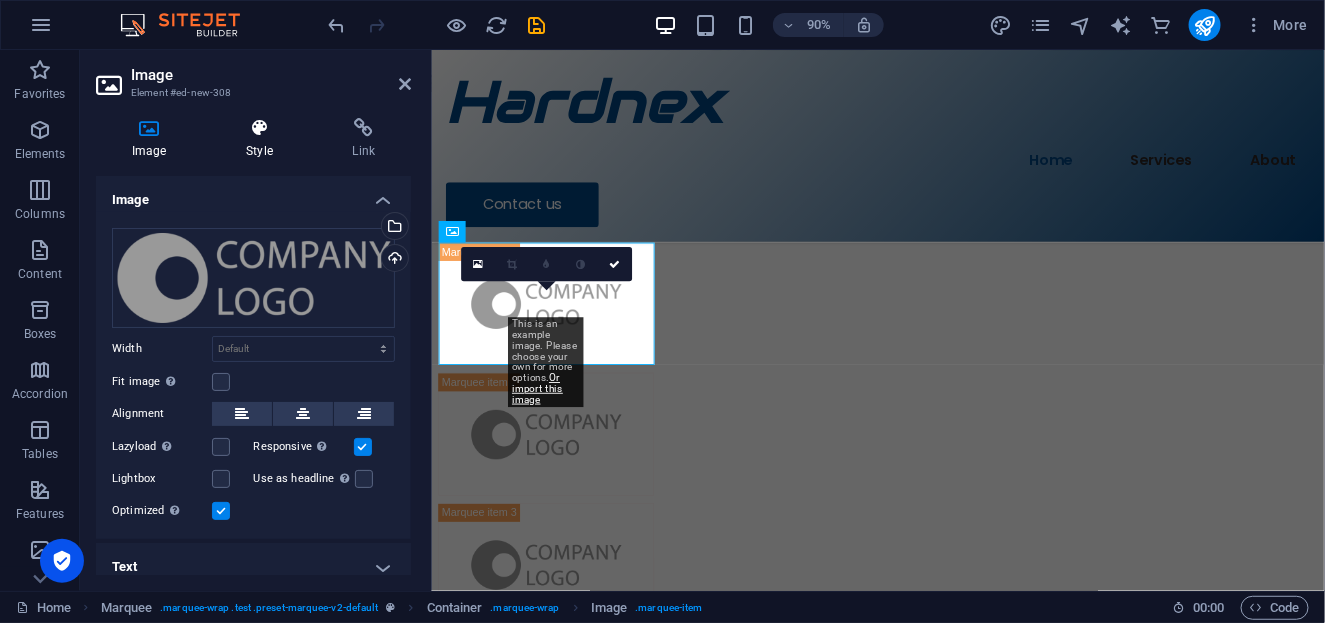 click on "Style" at bounding box center (263, 139) 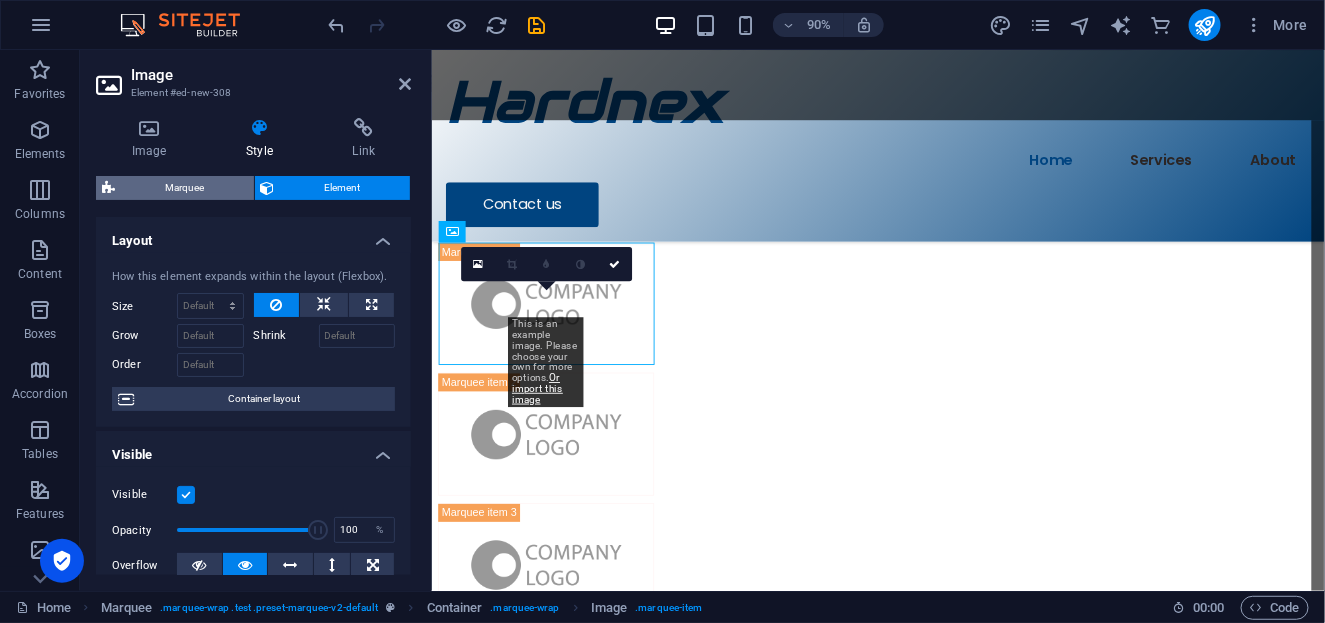 click on "Marquee" at bounding box center (184, 188) 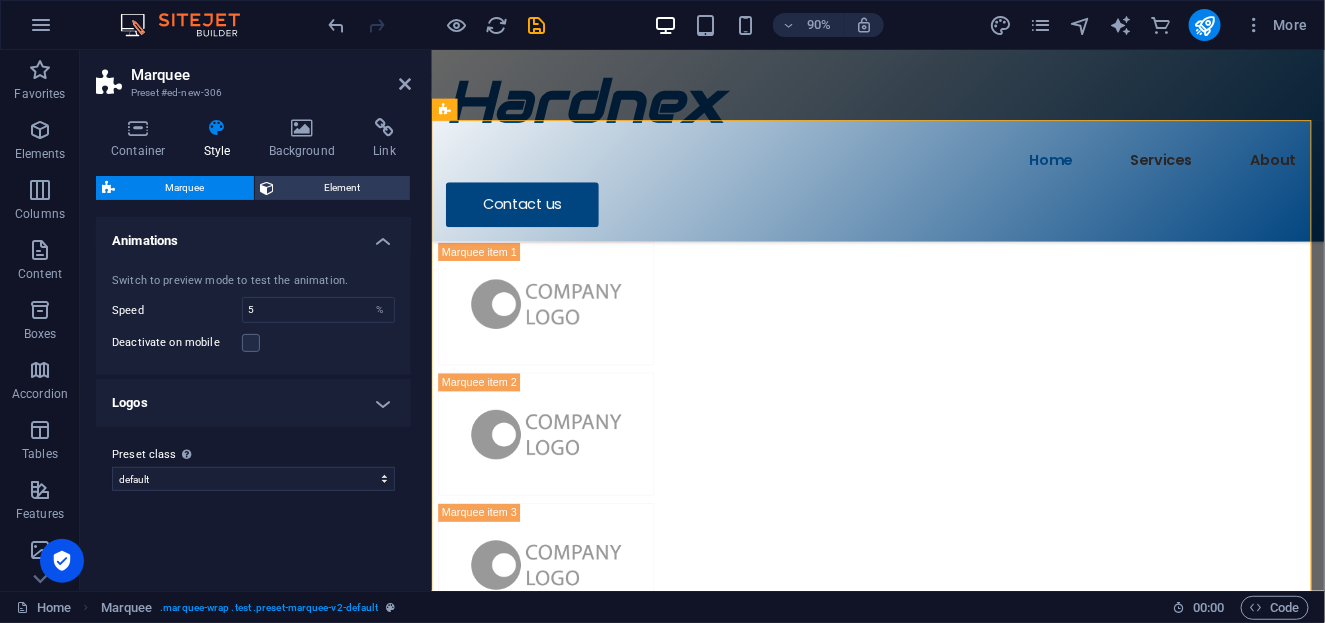 click on "Logos" at bounding box center (253, 403) 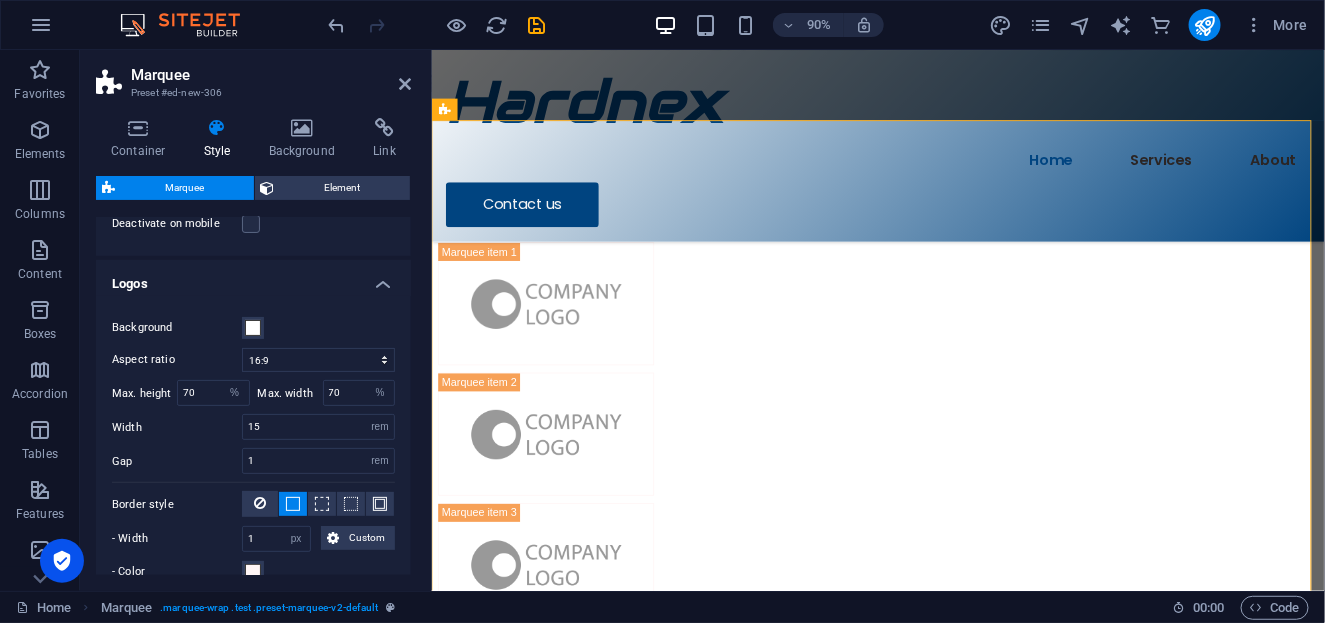 scroll, scrollTop: 124, scrollLeft: 0, axis: vertical 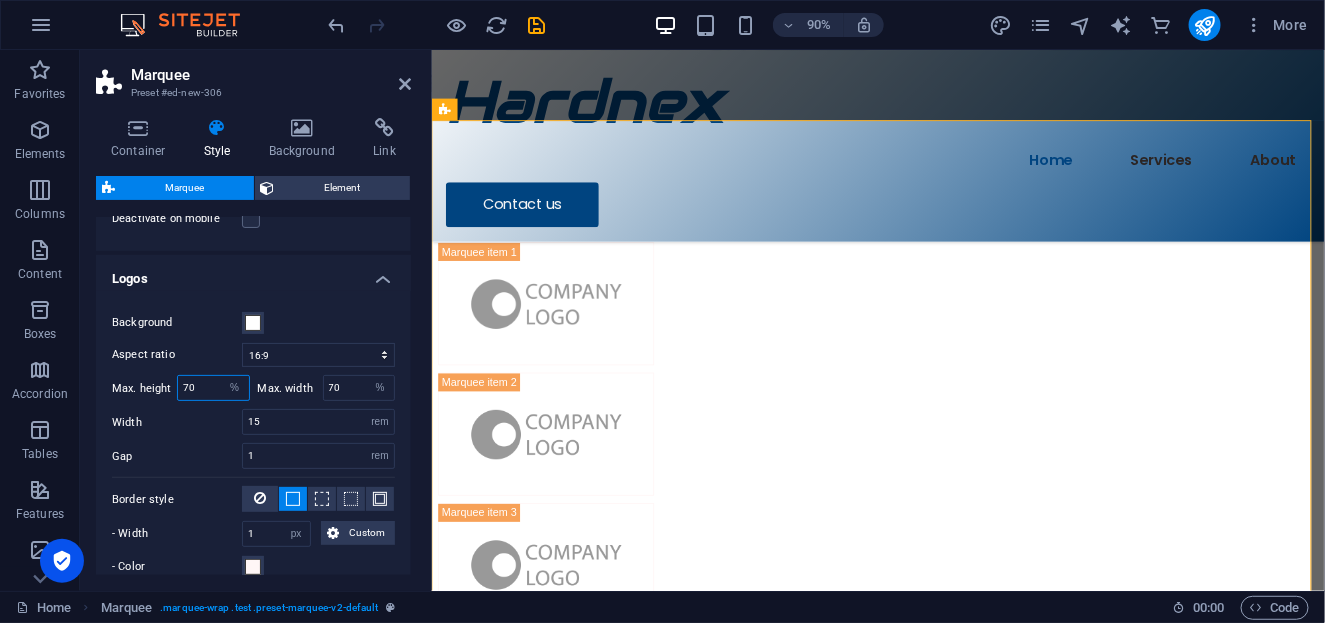 click on "70" at bounding box center (213, 388) 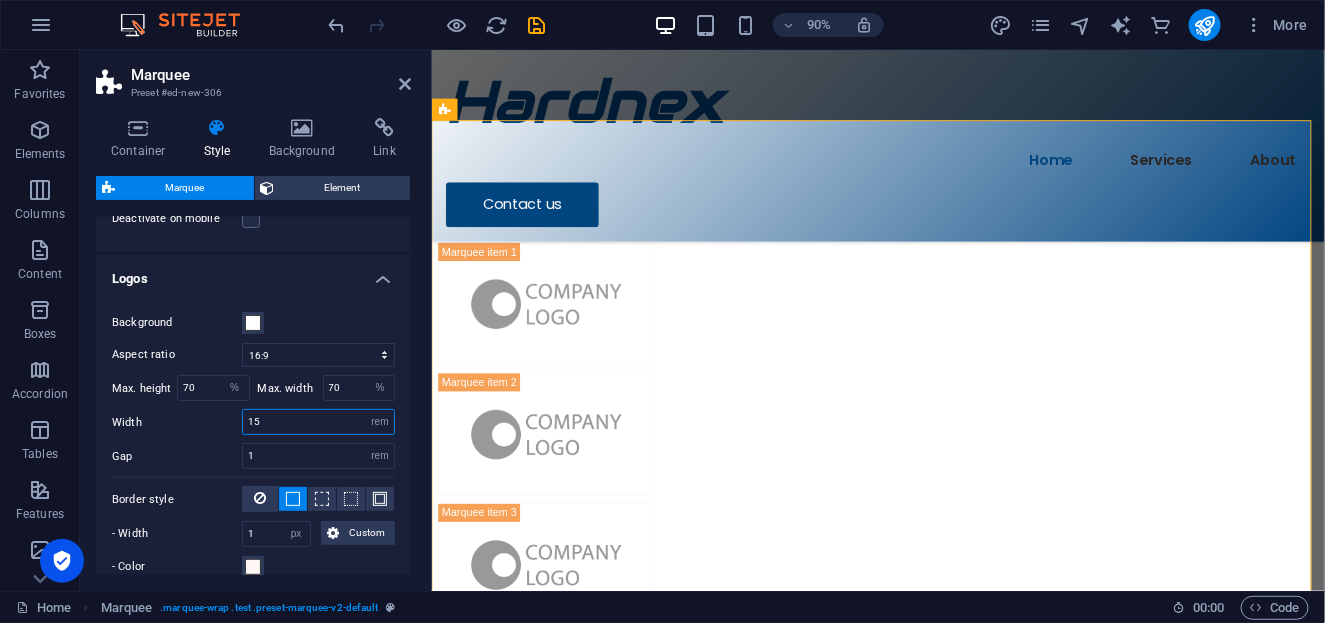 click on "15" at bounding box center (318, 422) 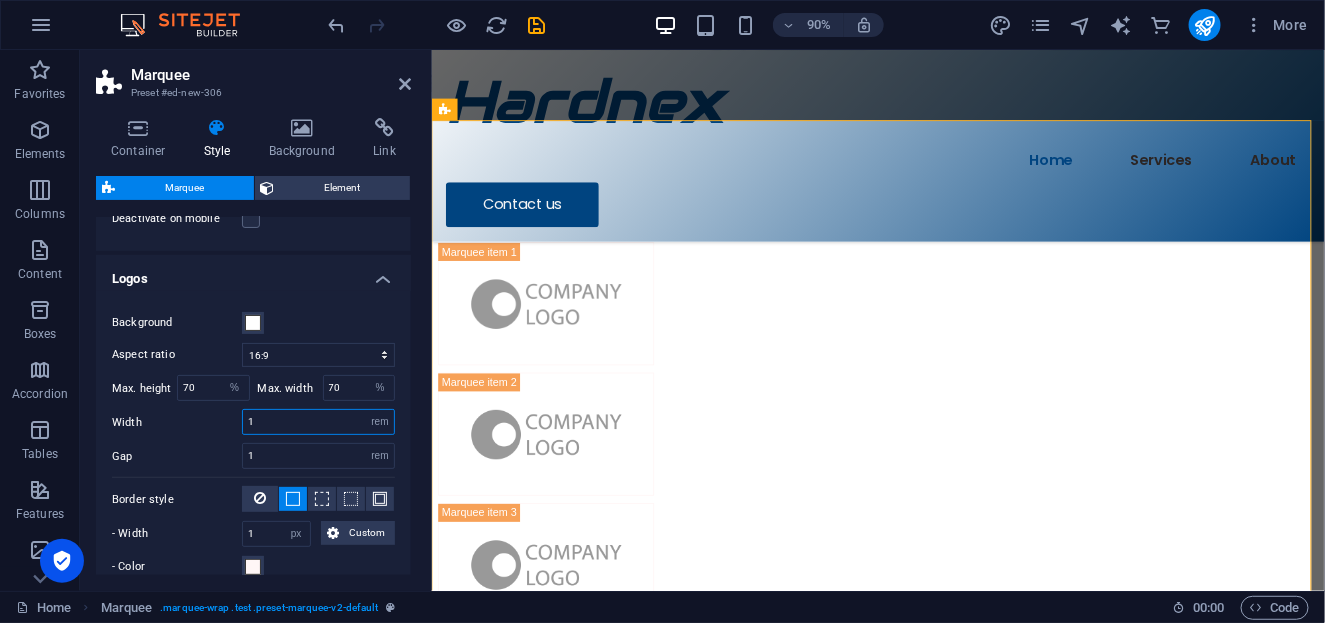 type on "10" 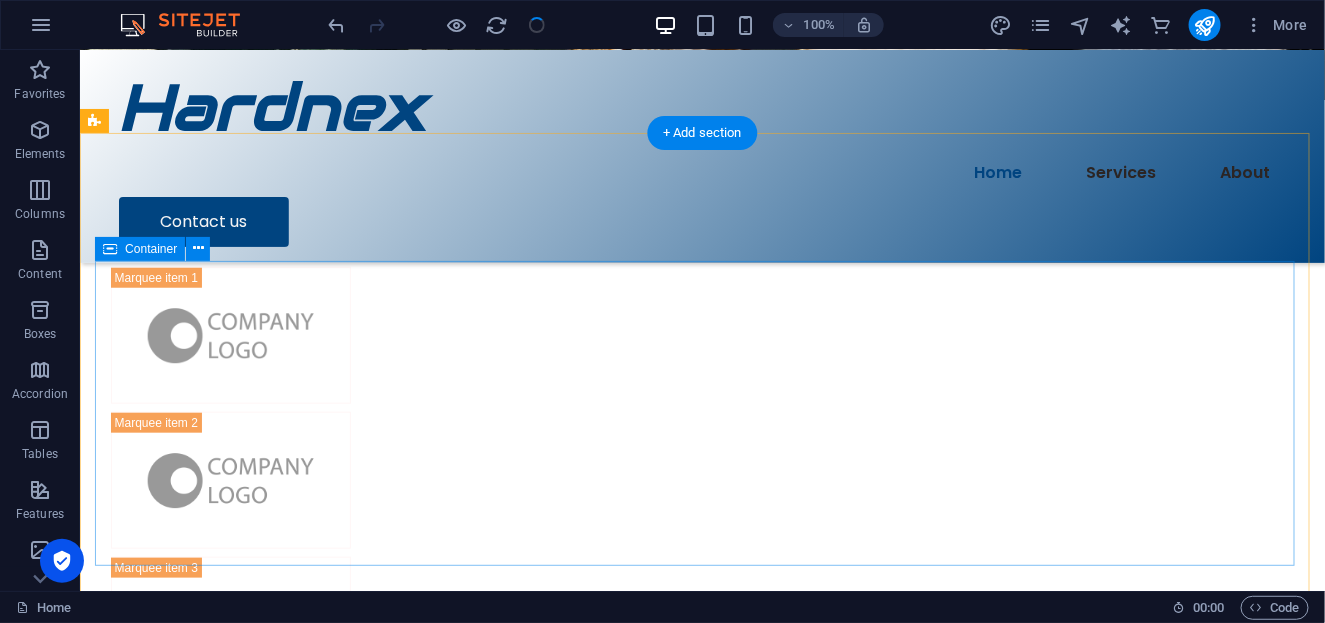 scroll, scrollTop: 448, scrollLeft: 0, axis: vertical 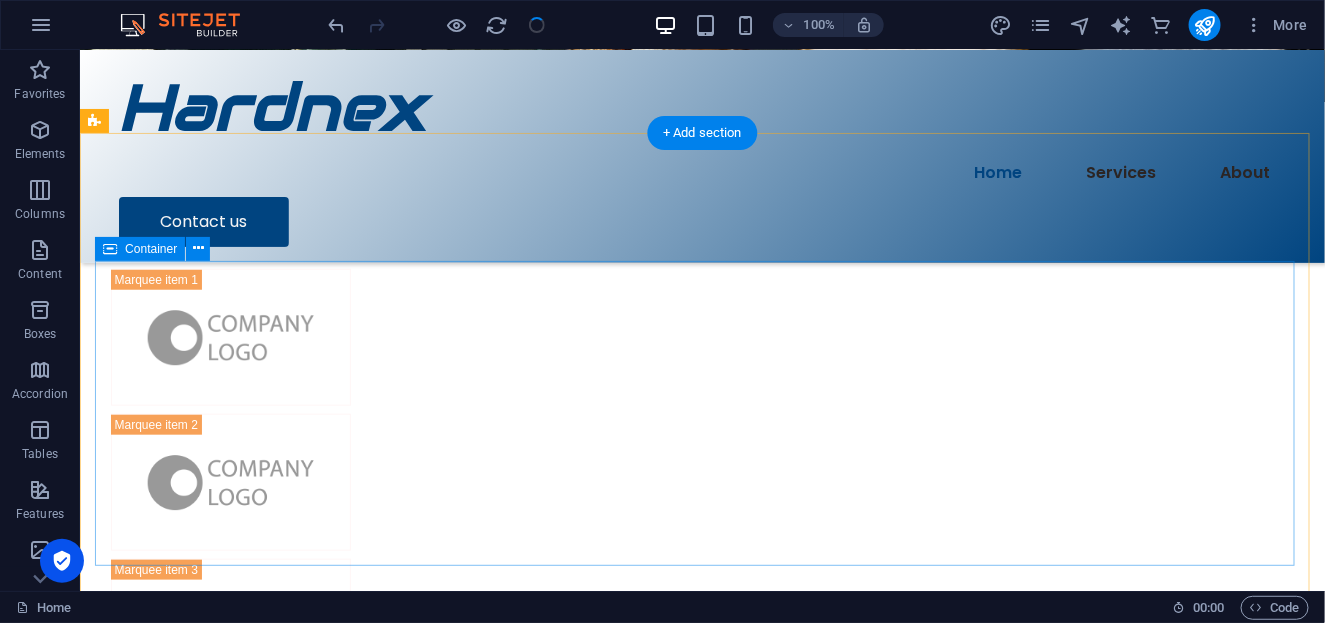 click at bounding box center [702, 626] 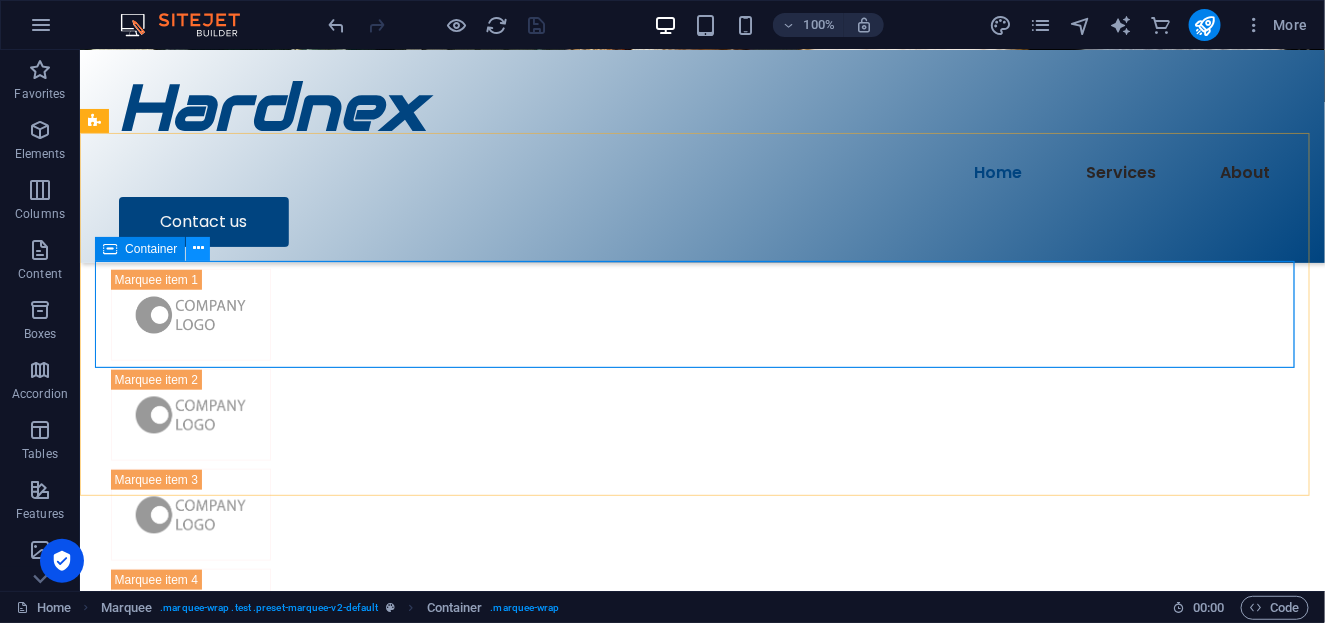 click at bounding box center (198, 248) 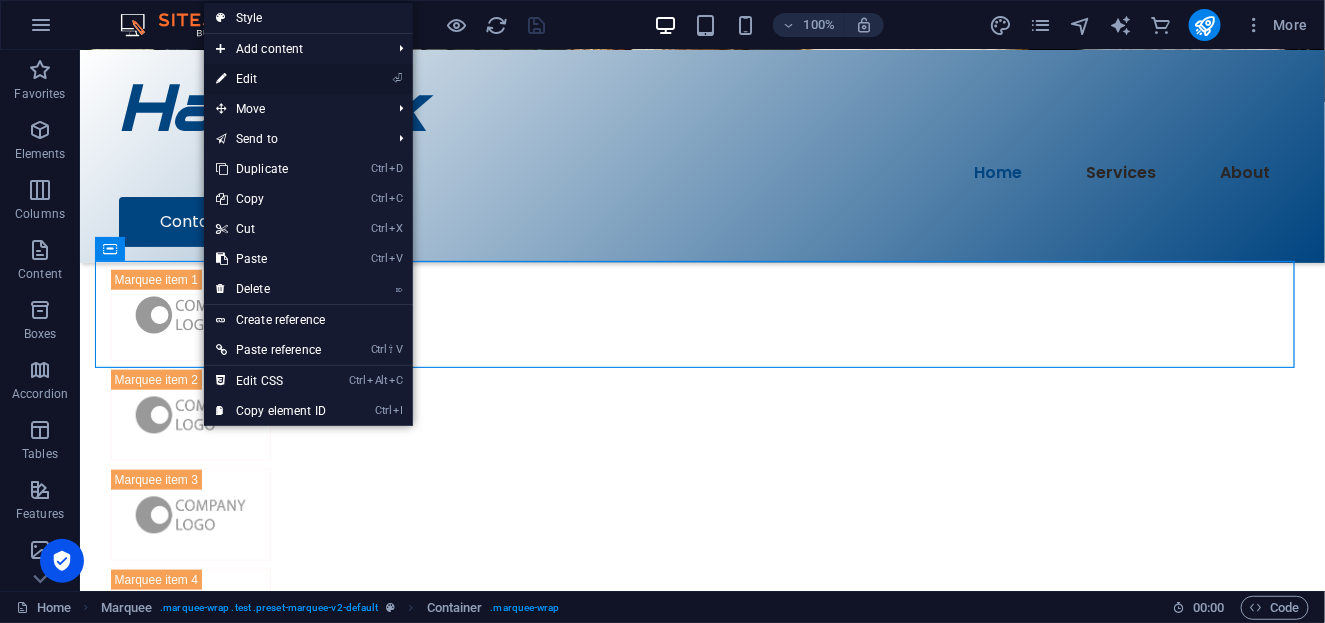 click on "⏎  Edit" at bounding box center [271, 79] 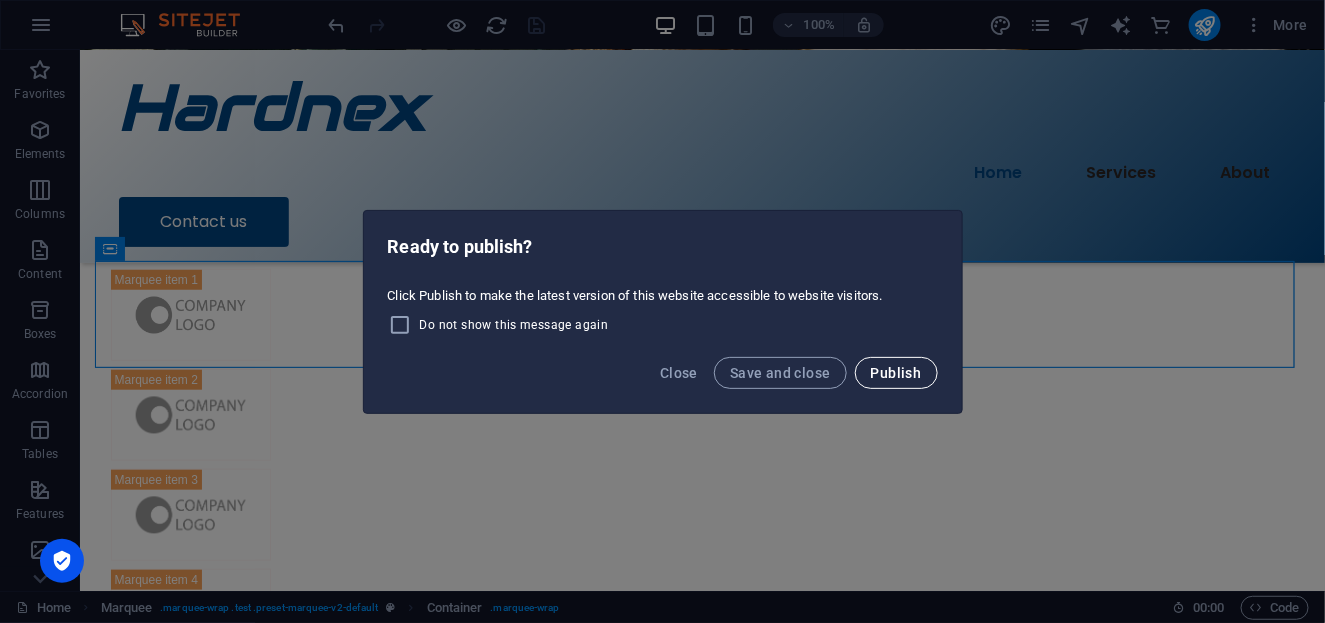 click on "Publish" at bounding box center (896, 373) 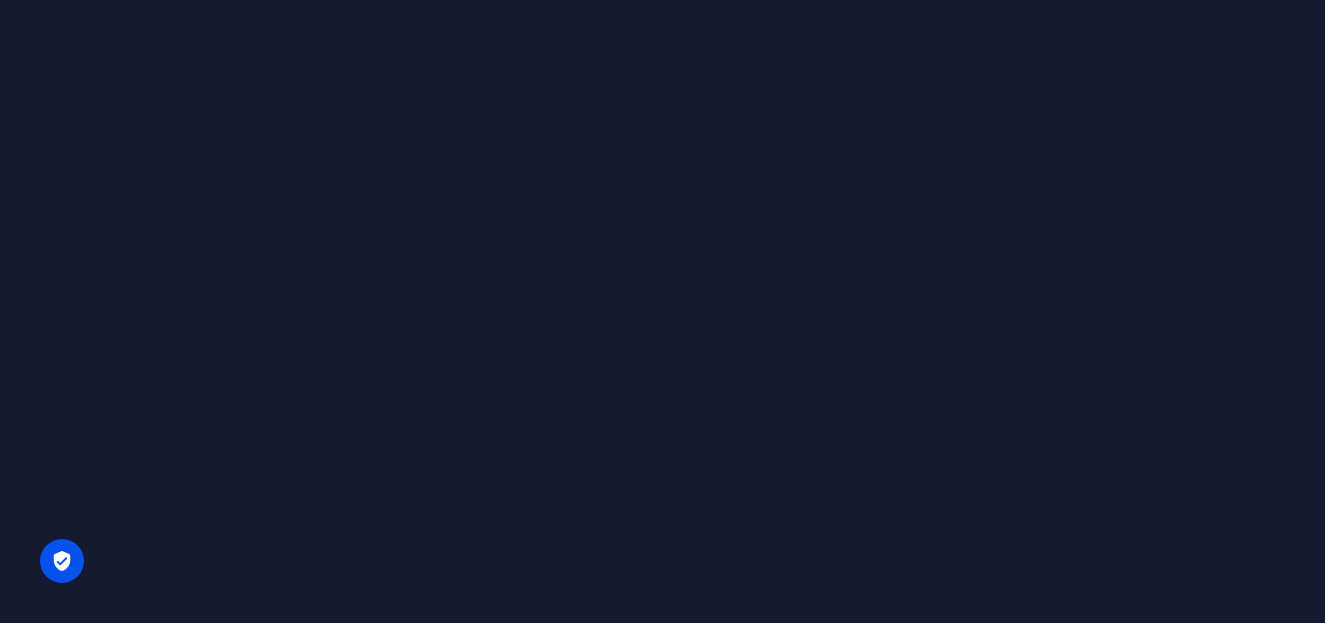 scroll, scrollTop: 0, scrollLeft: 0, axis: both 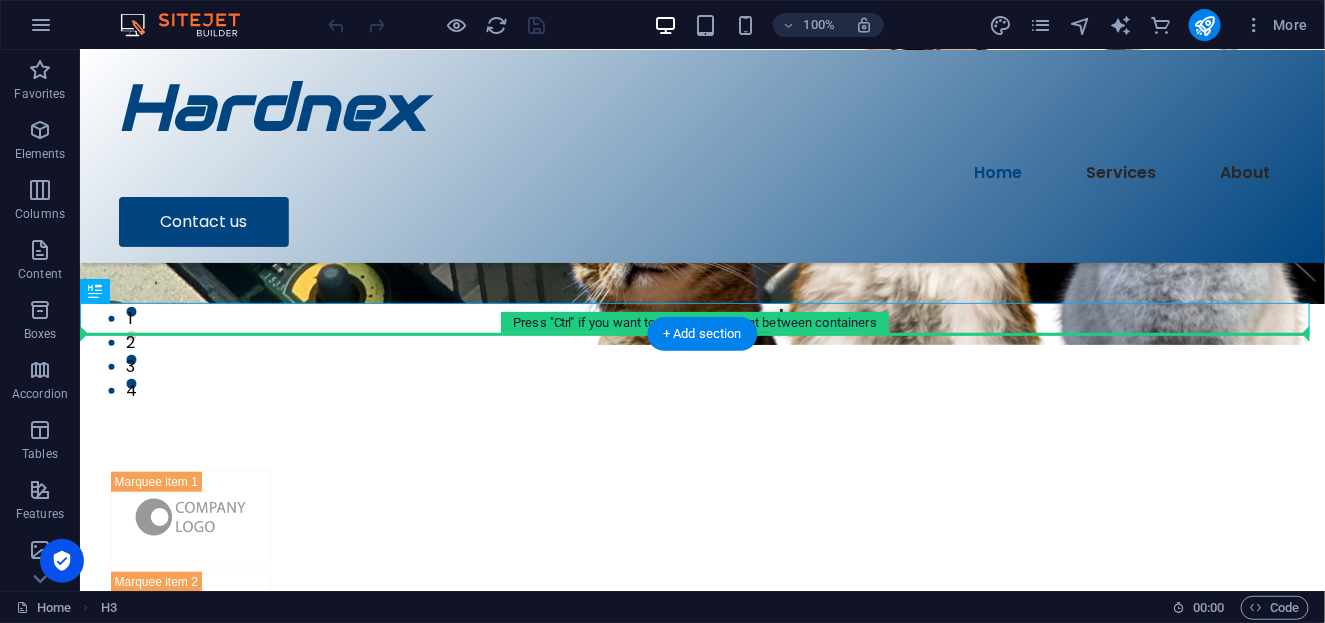 drag, startPoint x: 720, startPoint y: 315, endPoint x: 720, endPoint y: 396, distance: 81 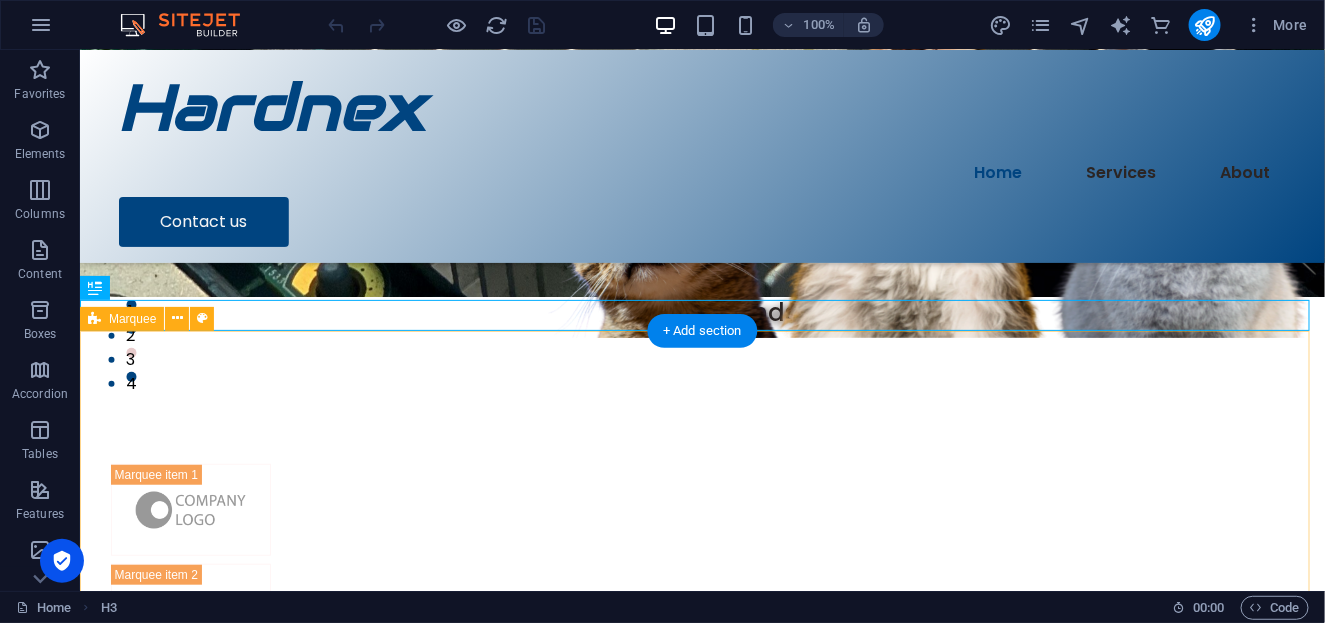 scroll, scrollTop: 250, scrollLeft: 0, axis: vertical 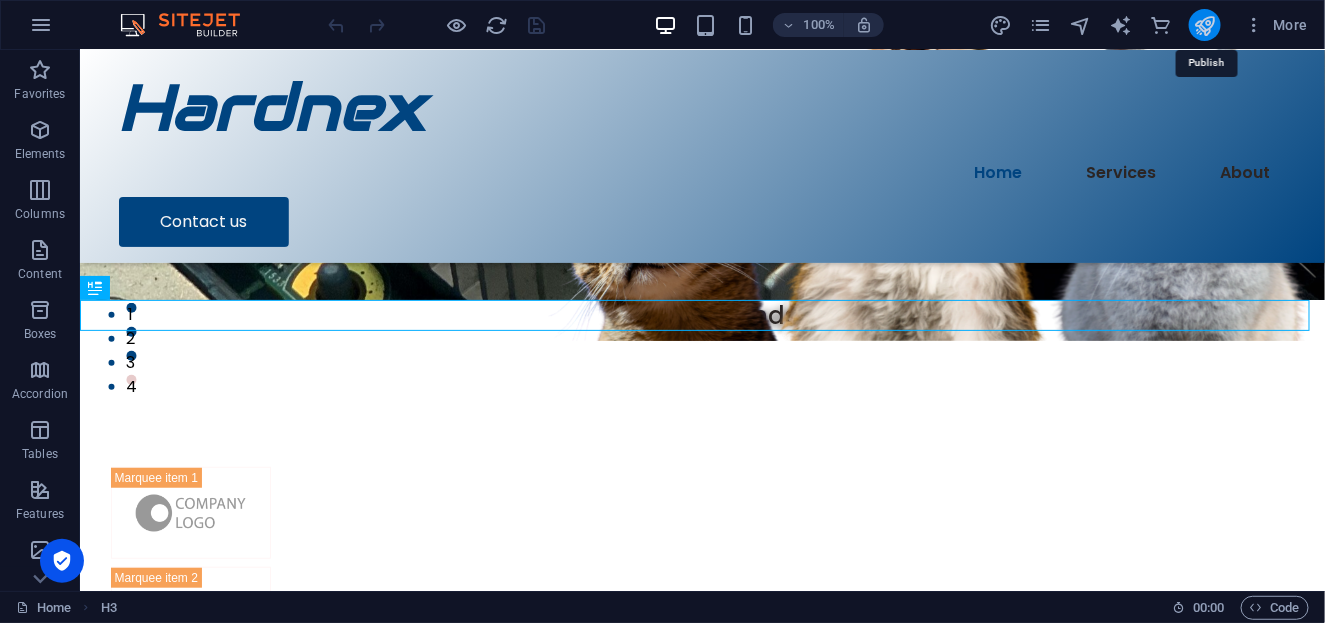 click at bounding box center (1204, 25) 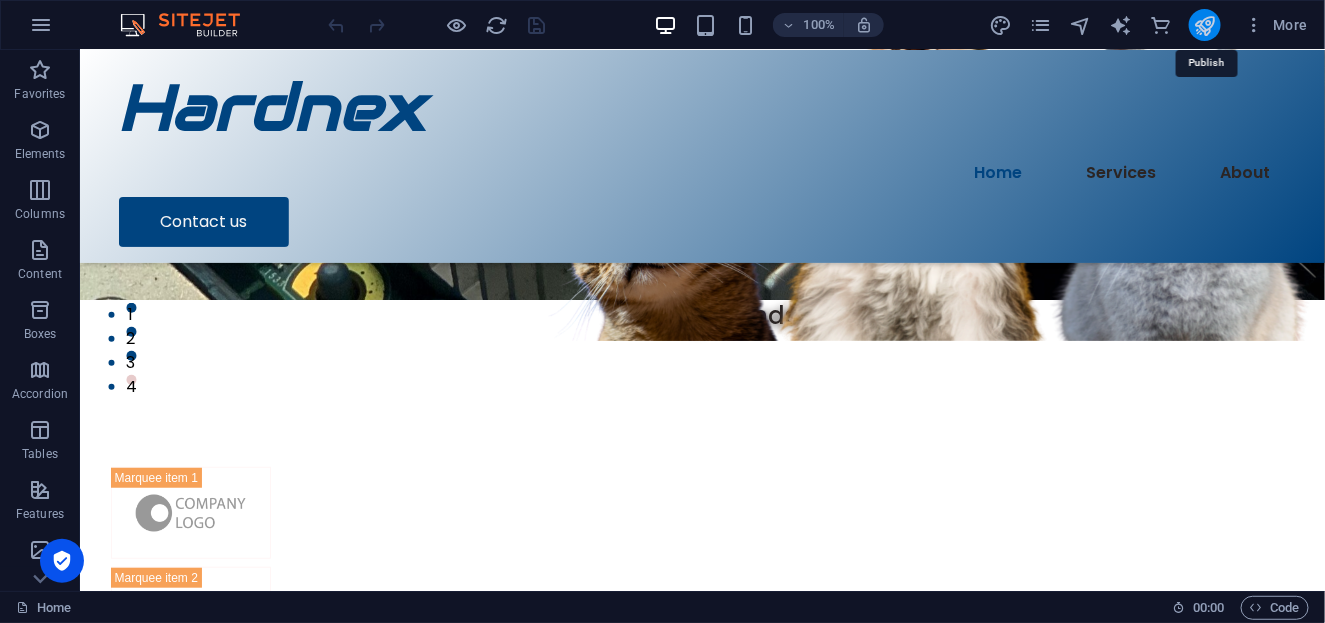 click at bounding box center (1204, 25) 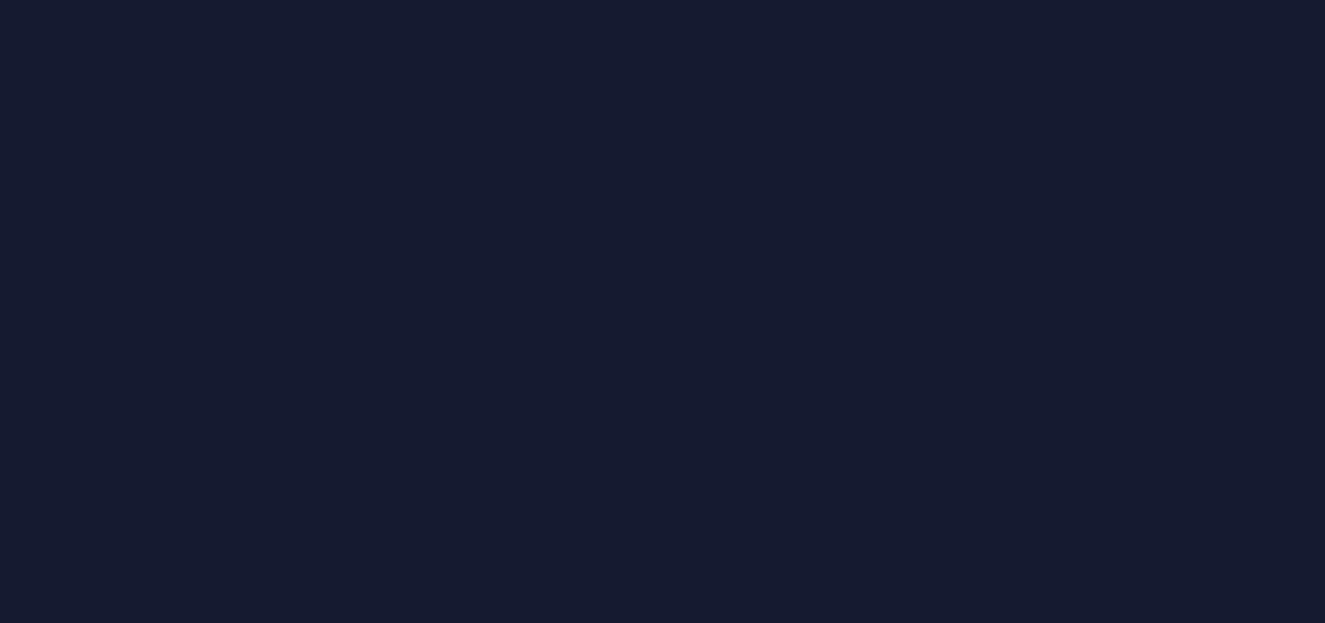 scroll, scrollTop: 0, scrollLeft: 0, axis: both 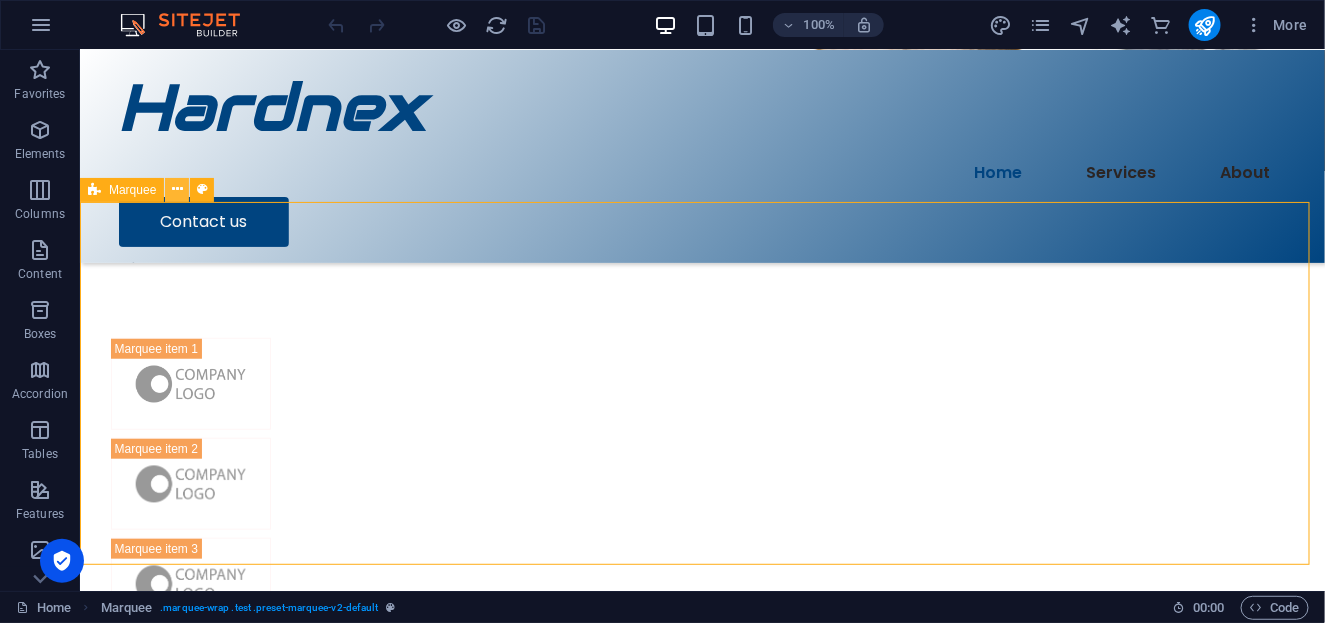 click at bounding box center [177, 189] 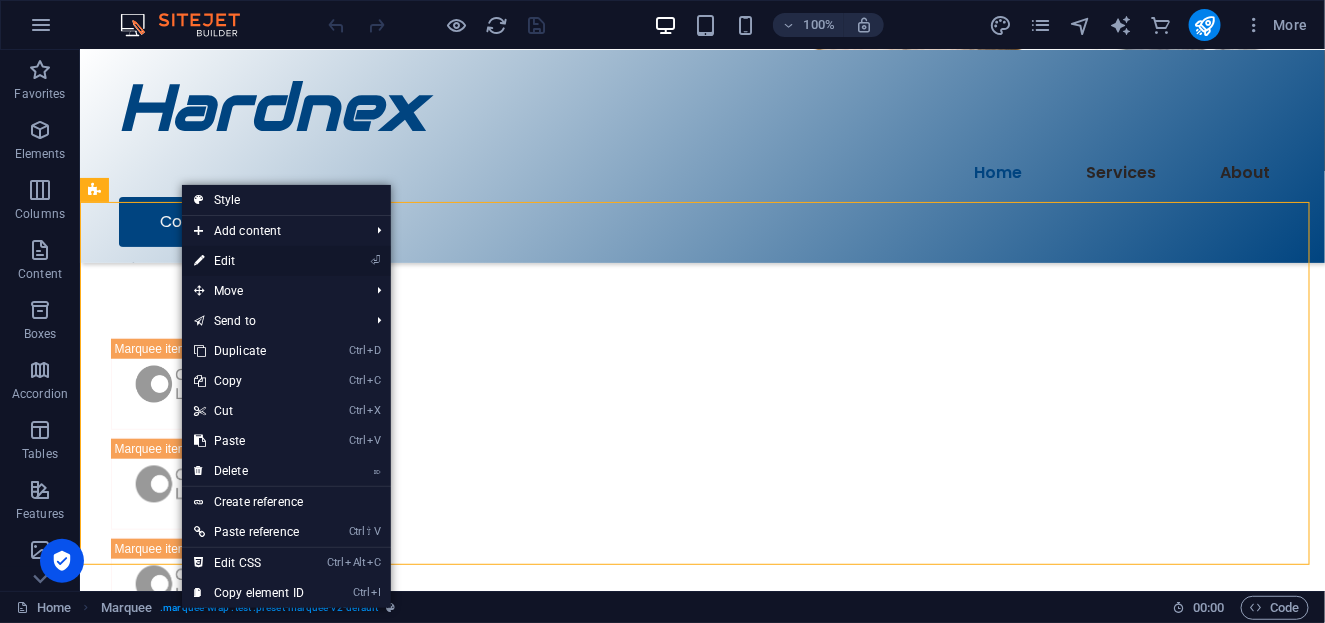 click on "⏎  Edit" at bounding box center [249, 261] 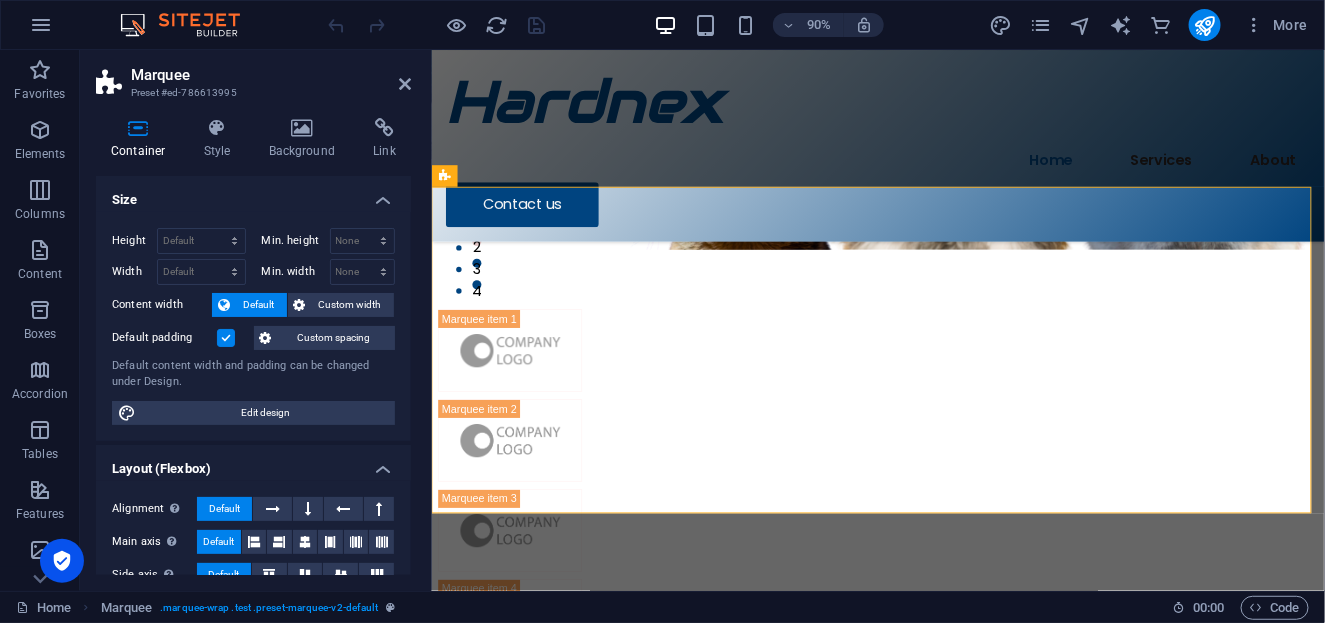 scroll, scrollTop: 0, scrollLeft: 0, axis: both 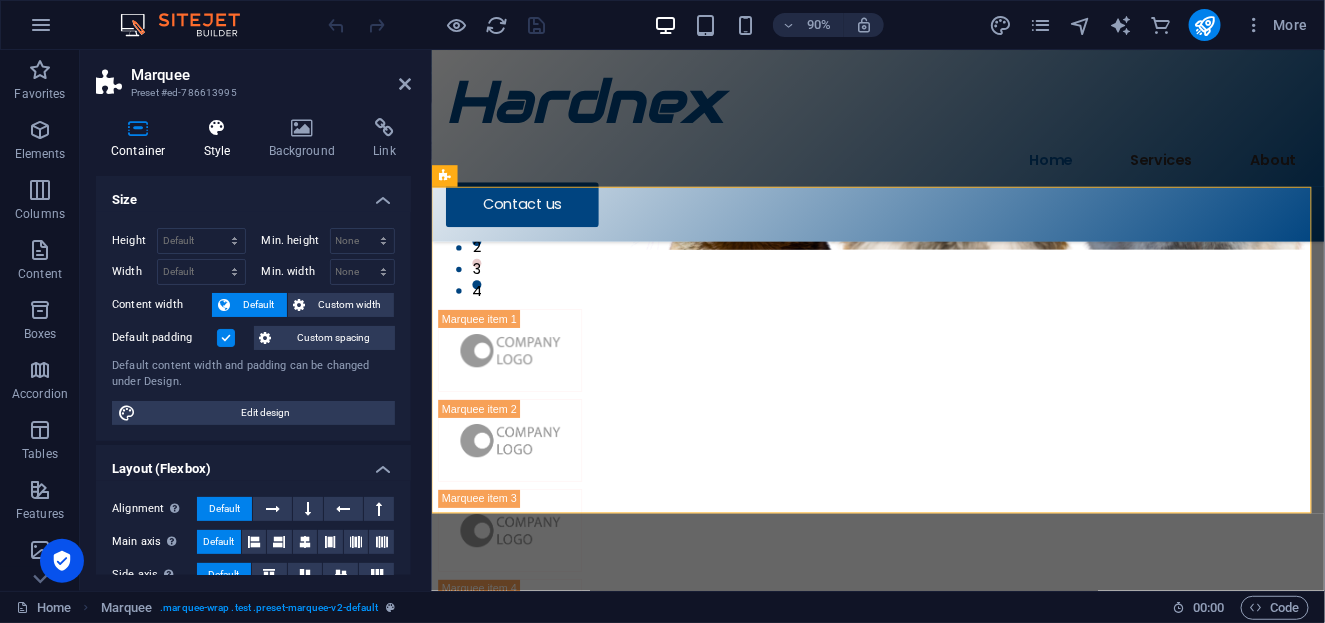 click at bounding box center (217, 128) 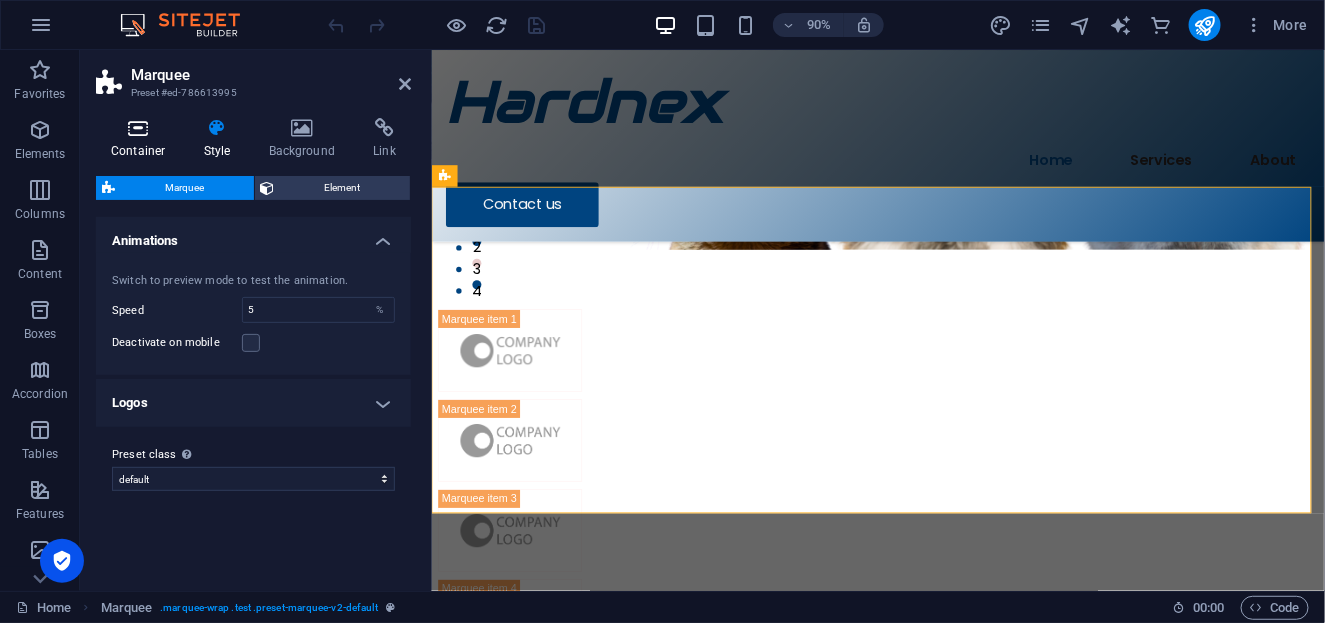 click at bounding box center (138, 128) 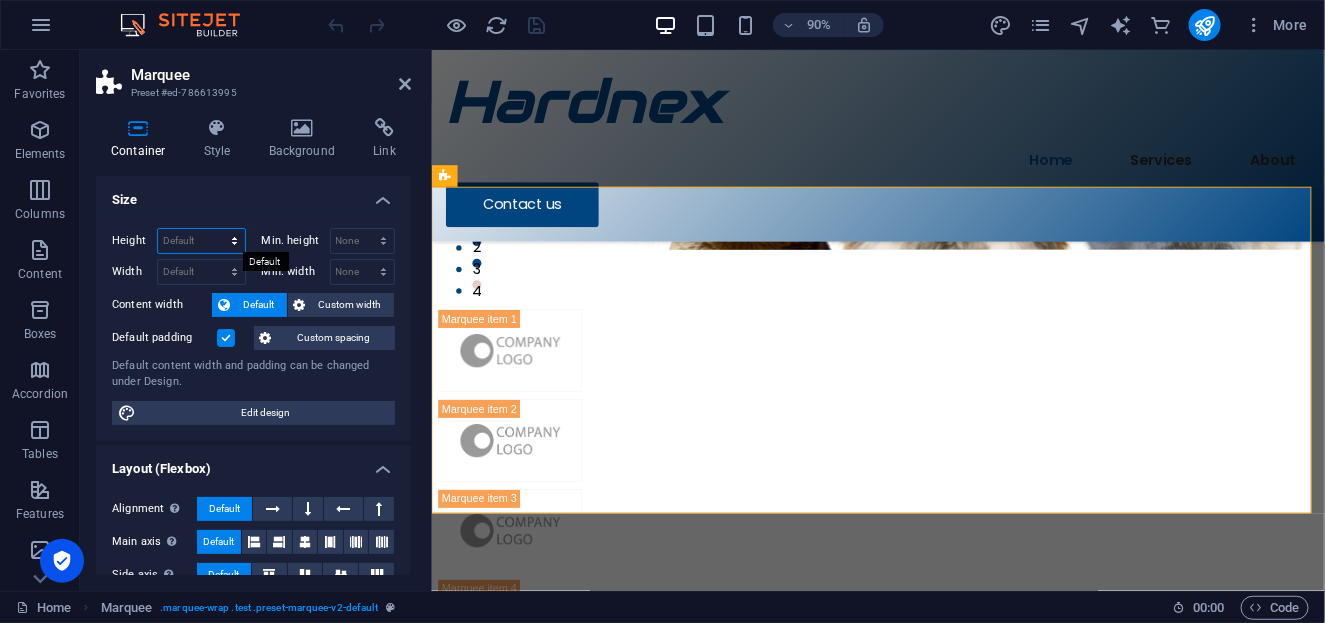 click on "Default px rem % vh vw" at bounding box center [201, 241] 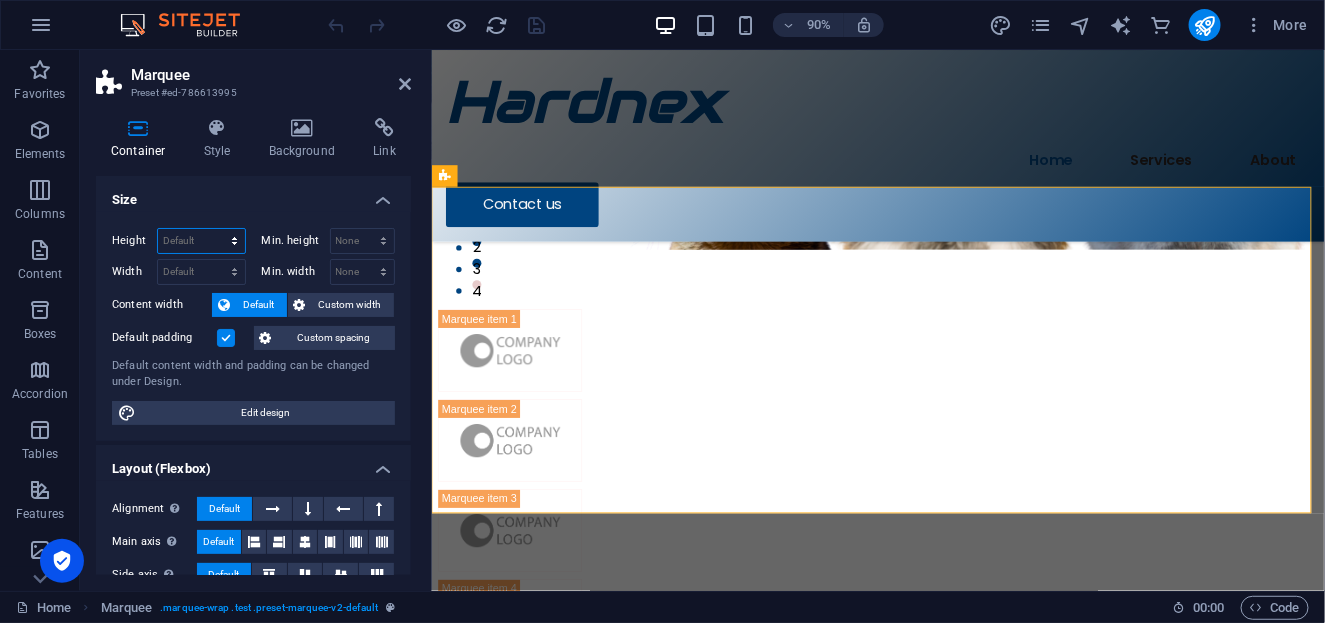 select on "px" 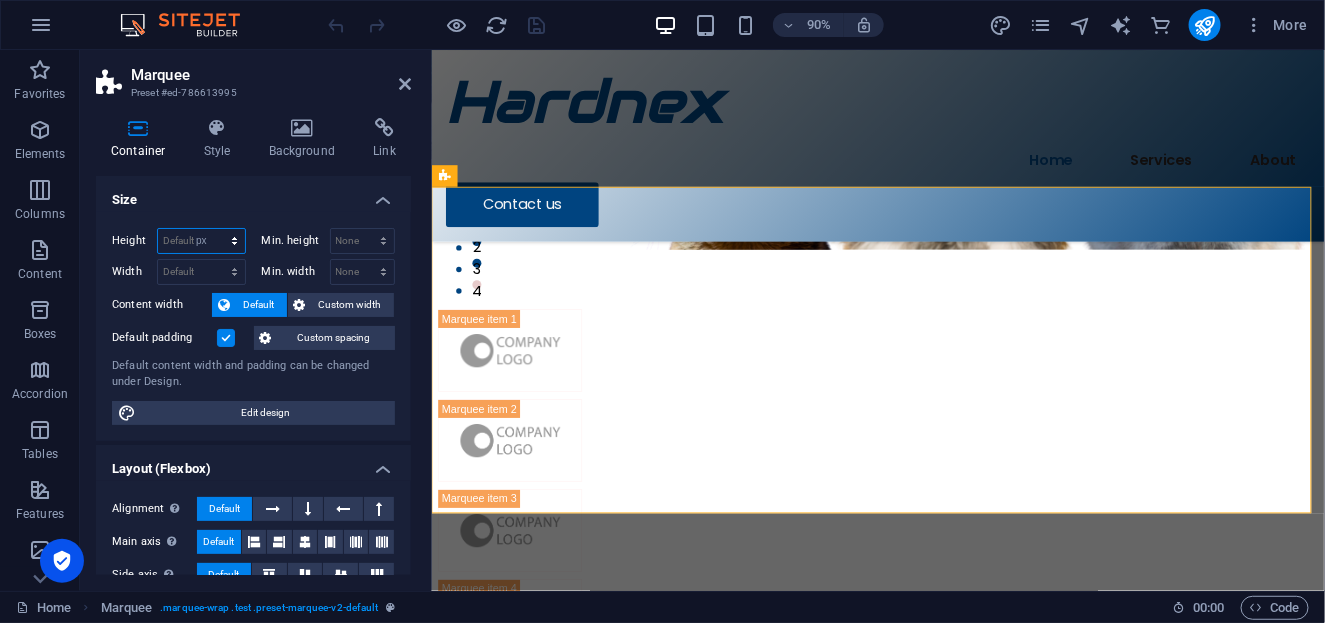 click on "Default px rem % vh vw" at bounding box center (201, 241) 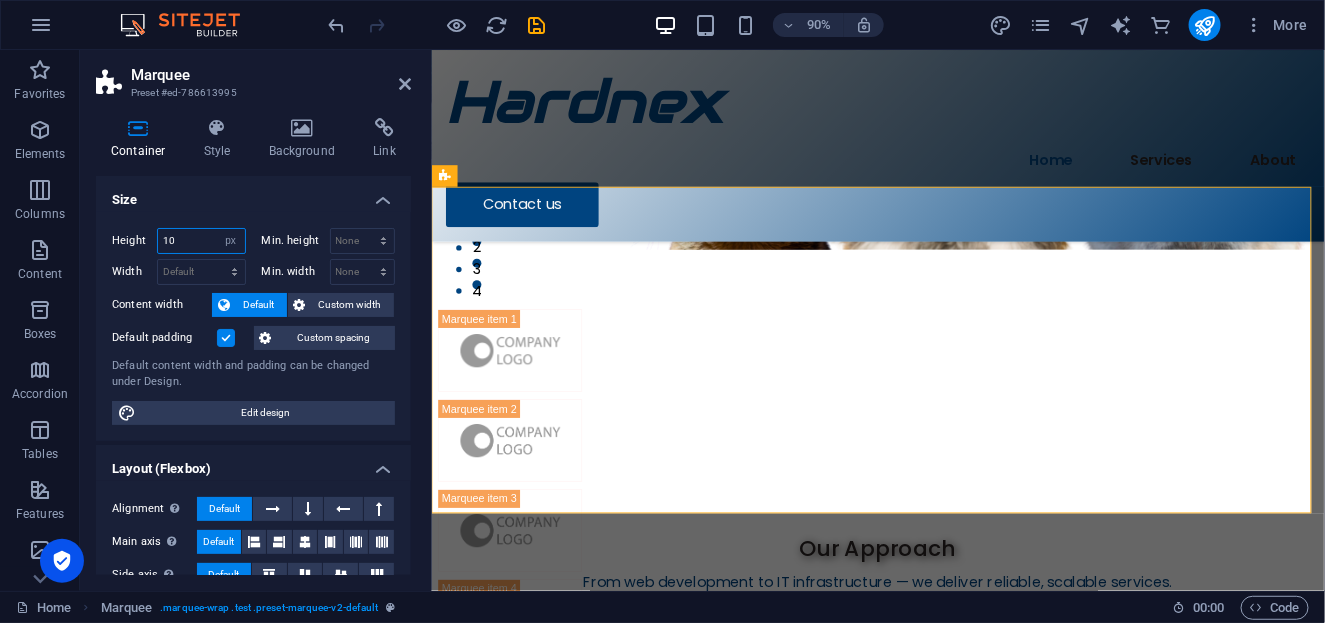 type on "100" 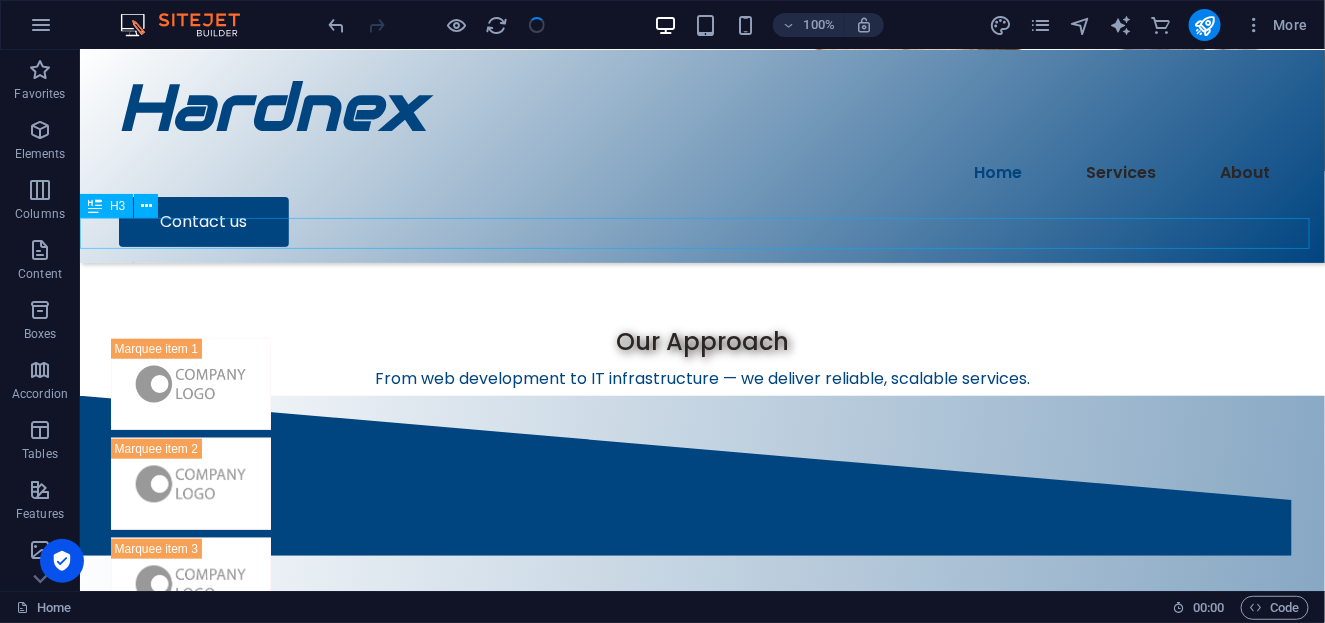 scroll, scrollTop: 313, scrollLeft: 0, axis: vertical 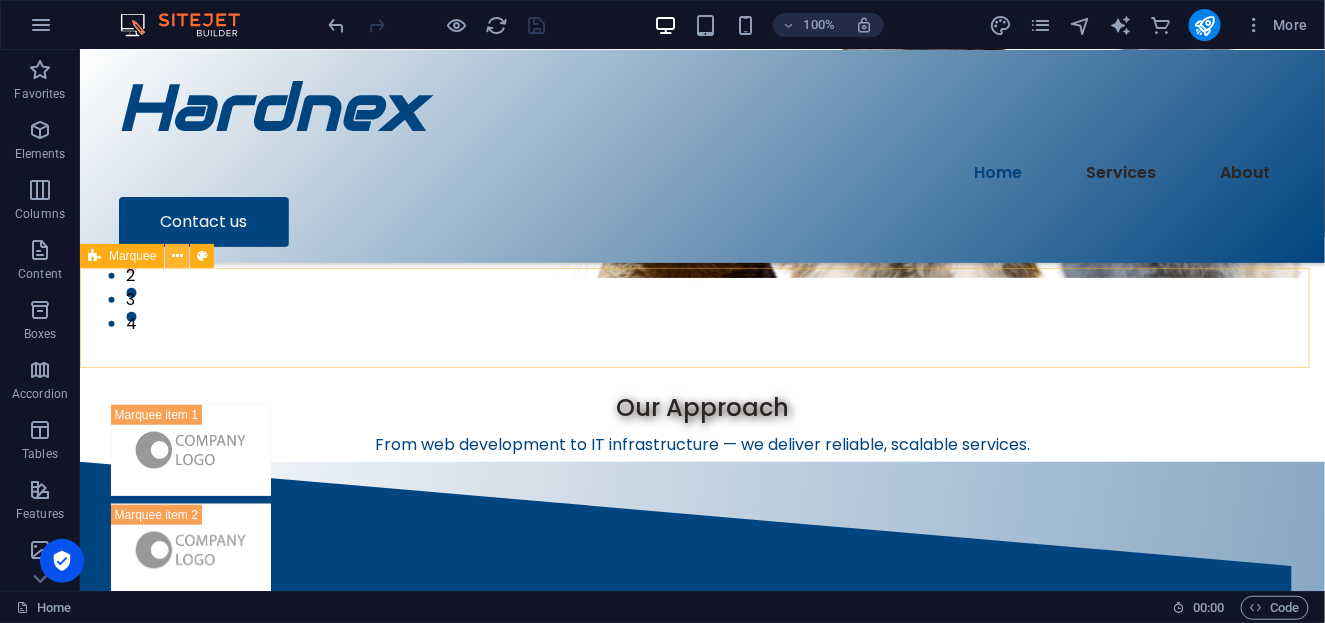 click at bounding box center (177, 256) 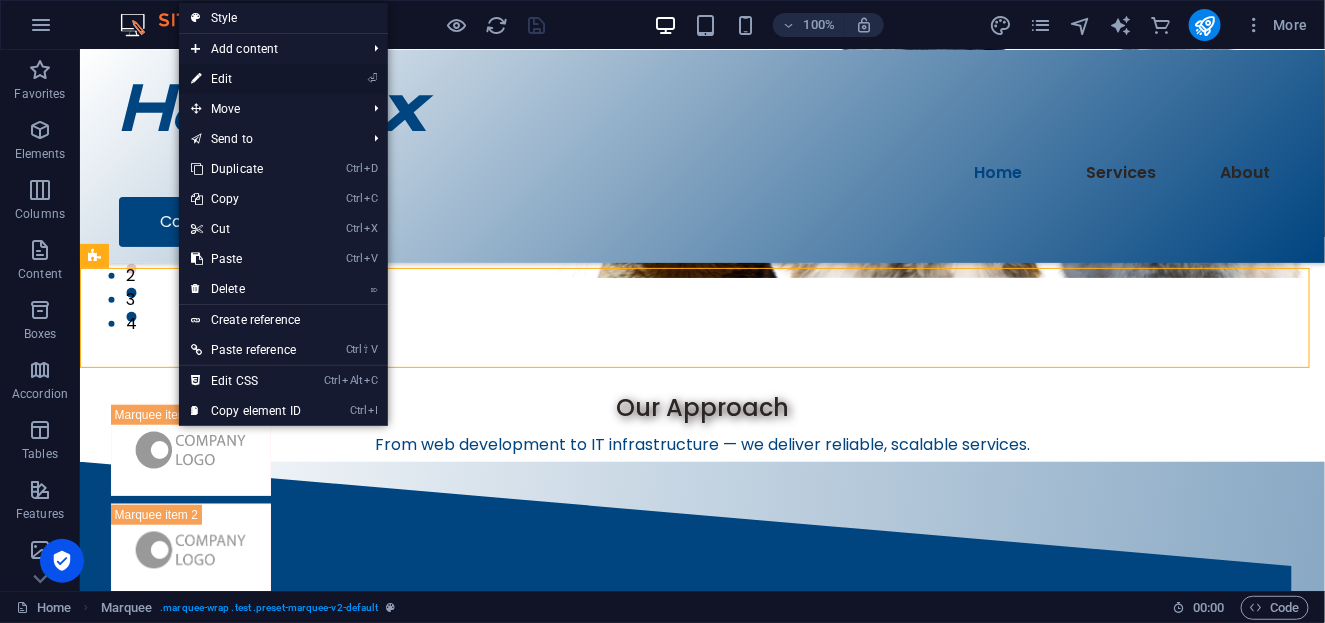 click on "⏎  Edit" at bounding box center (246, 79) 